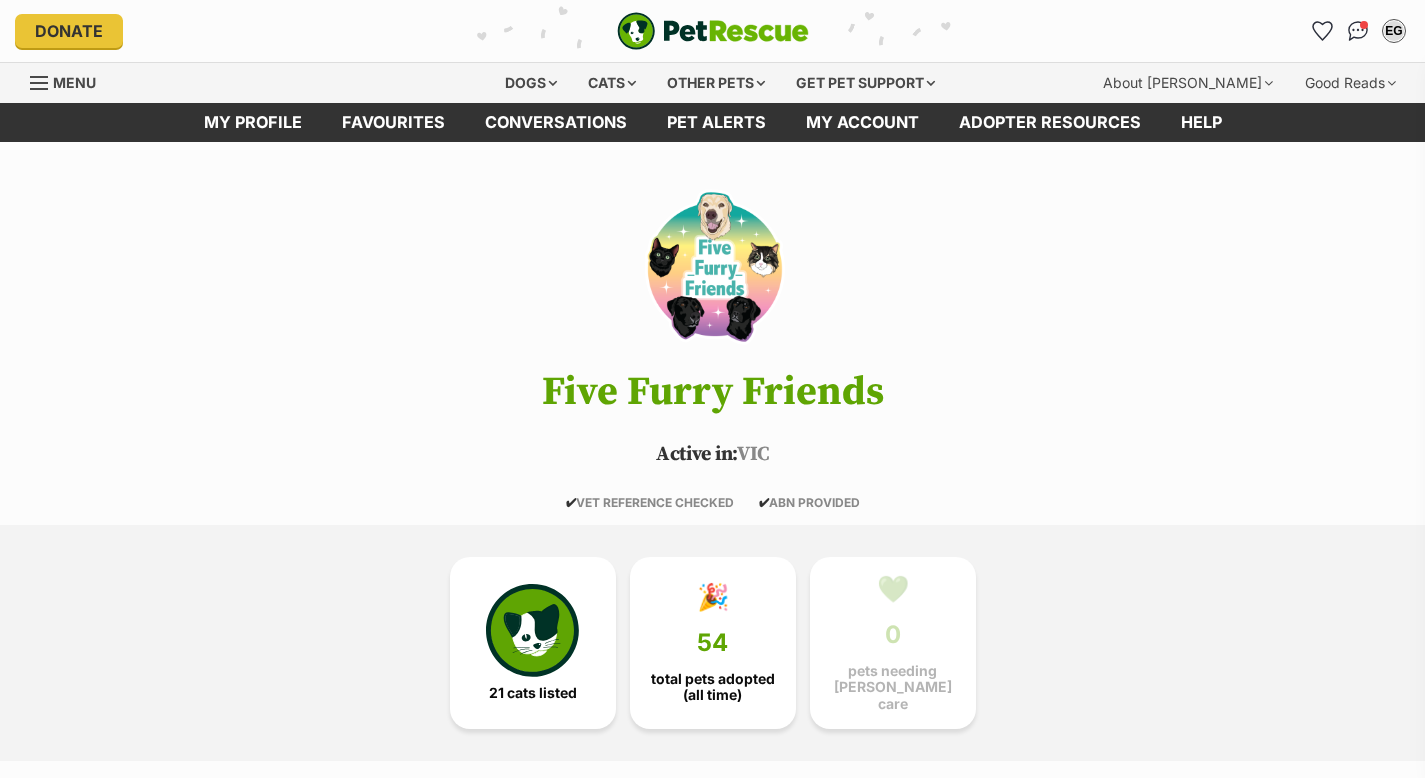scroll, scrollTop: 0, scrollLeft: 0, axis: both 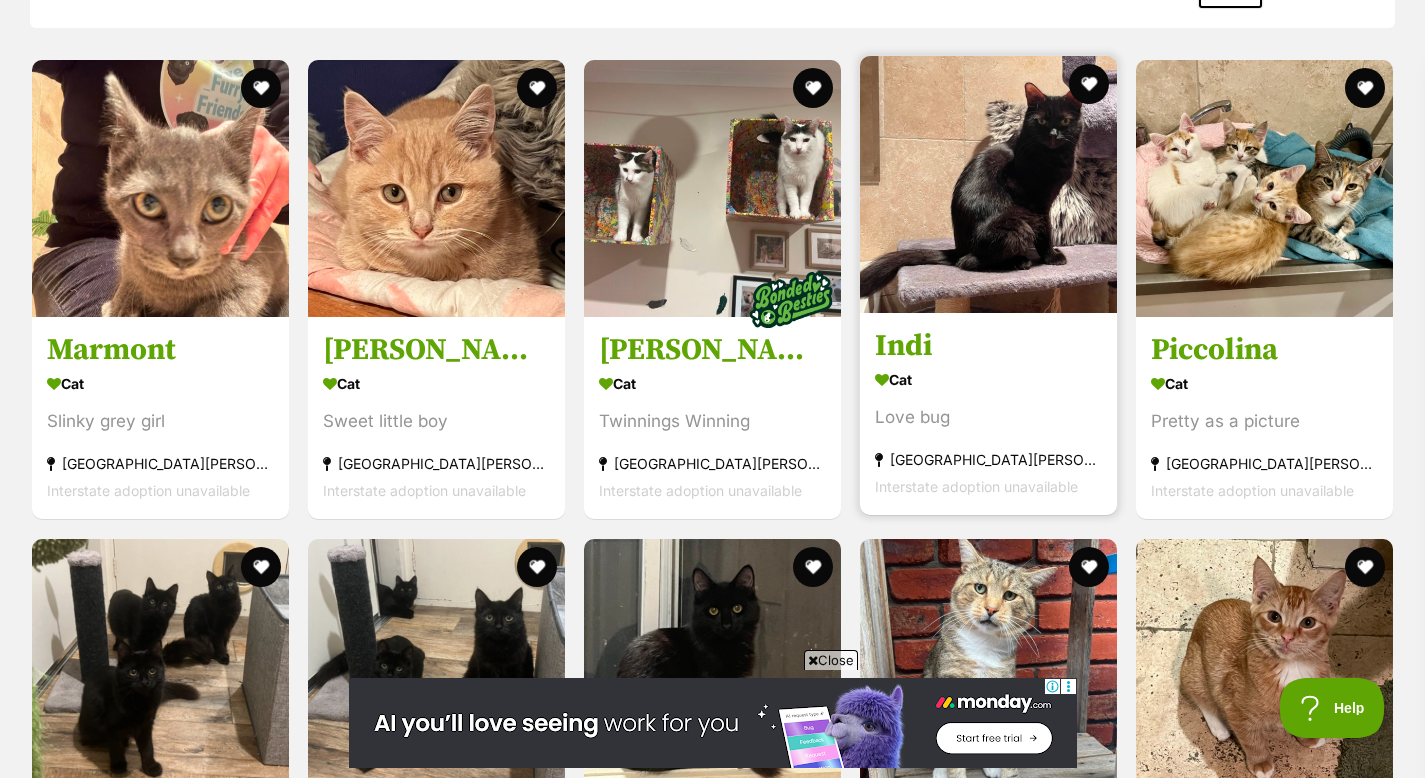 click on "[GEOGRAPHIC_DATA][PERSON_NAME][GEOGRAPHIC_DATA]" at bounding box center (988, 460) 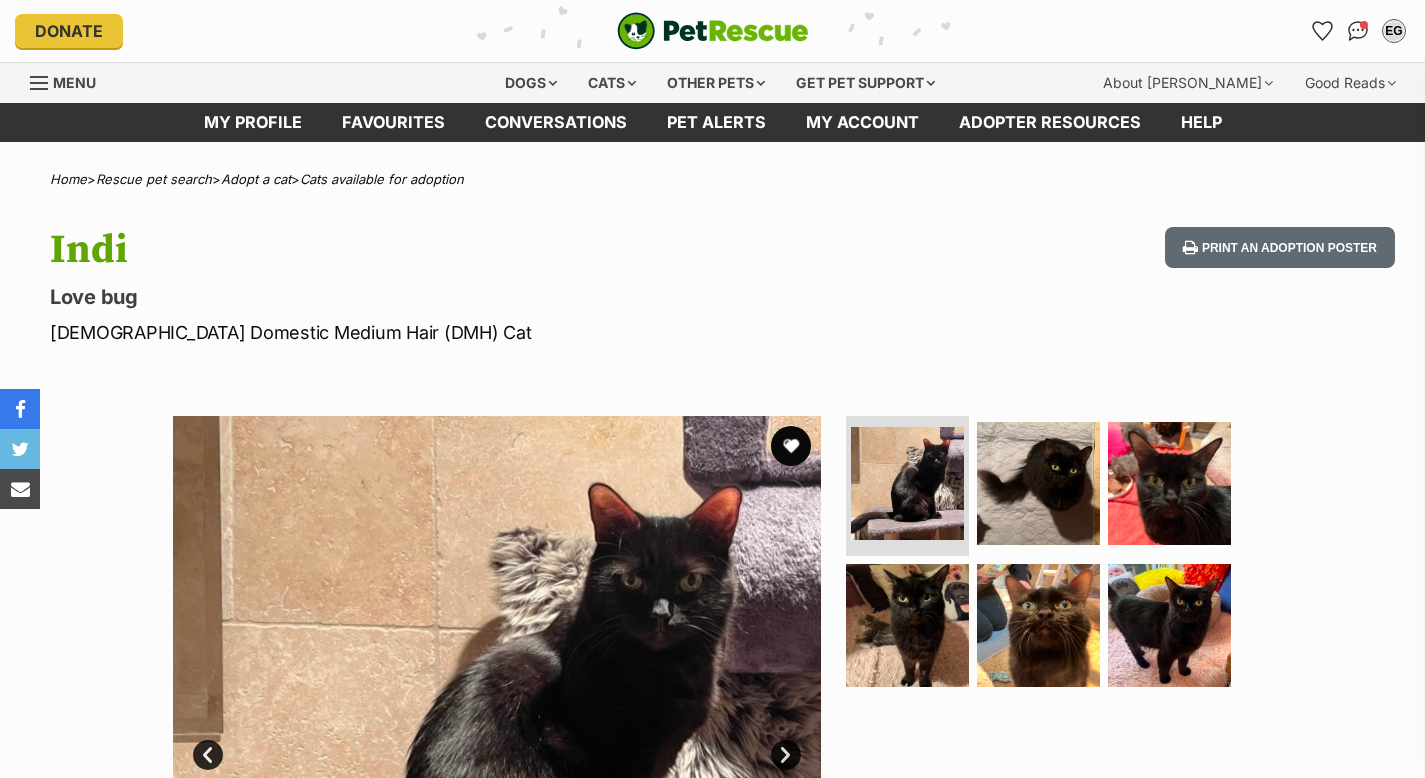 scroll, scrollTop: 0, scrollLeft: 0, axis: both 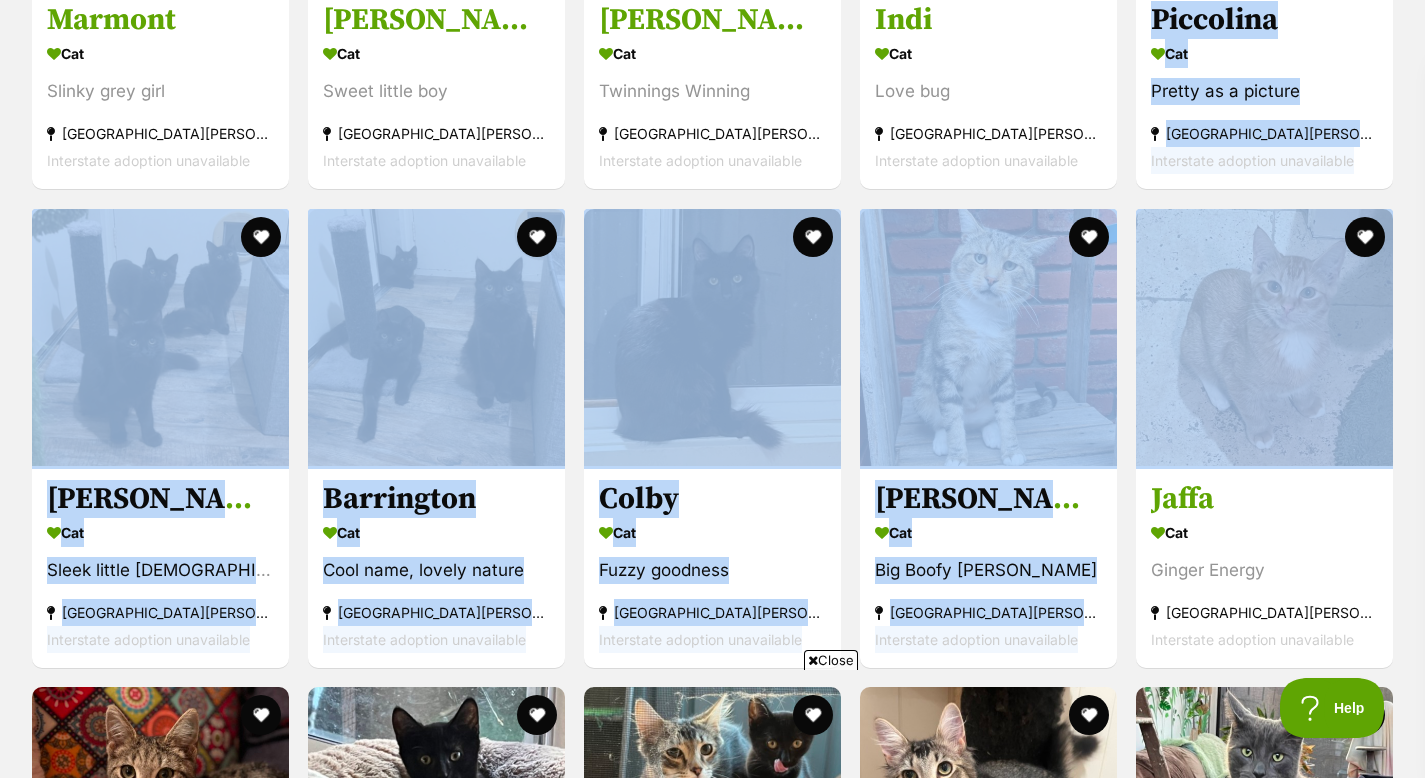 drag, startPoint x: 1439, startPoint y: 282, endPoint x: 1425, endPoint y: 332, distance: 51.92302 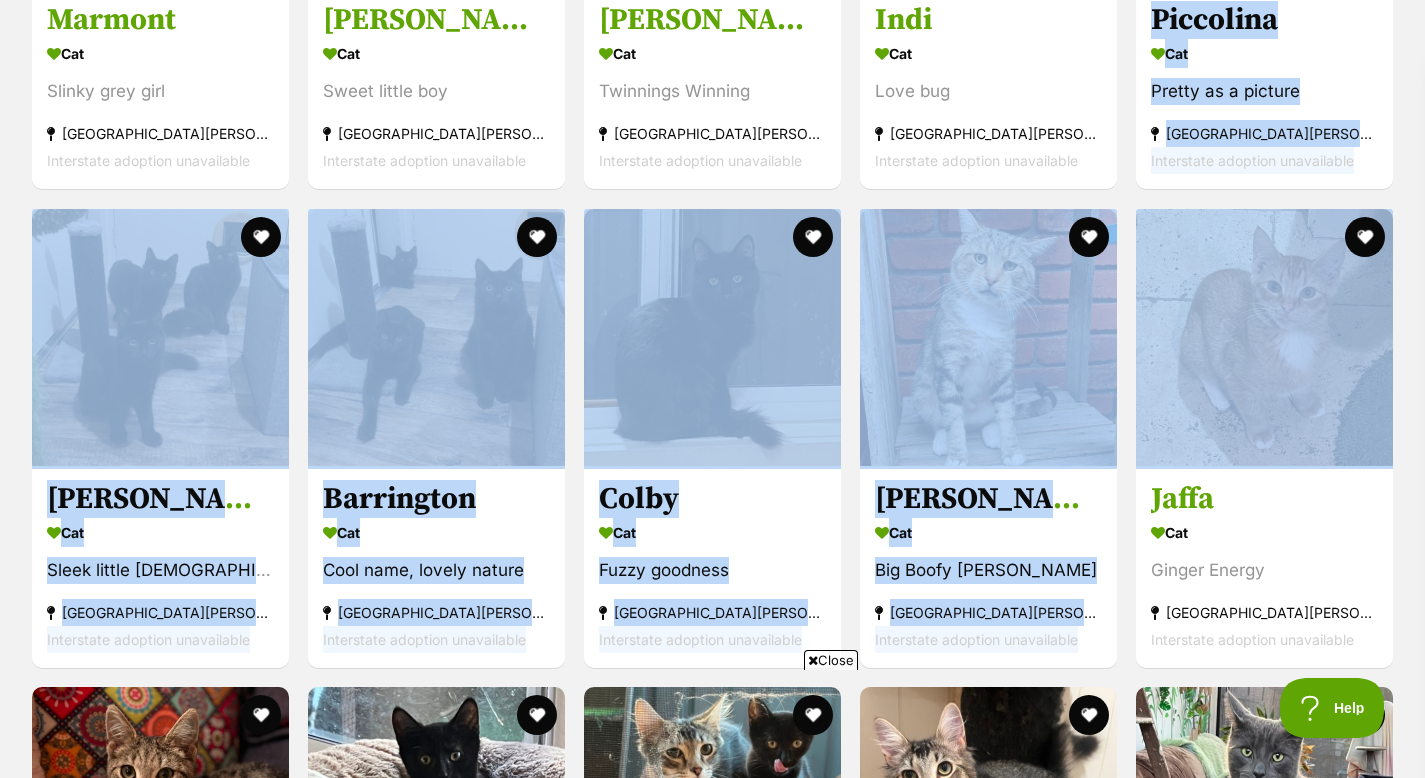 click on "Displaying  all 21  pets
Show 60 120 pets per page
Visit PetRescue TV (external site)
Boop this!
Marmont
Cat
Slinky grey girl
Altona Meadows, VIC
Interstate adoption unavailable
Jenkins
Cat
Sweet little boy
Altona Meadows, VIC
Interstate adoption unavailable
Rebecca & Elliston
Cat
Twinnings Winning
Altona Meadows, VIC
Interstate adoption unavailable
Indi
Cat
Love bug
Altona Meadows, VIC
Interstate adoption unavailable
Piccolina
Cat
Pretty as a picture
Altona Meadows, VIC
Interstate adoption unavailable
Marlow
Cat
Sleek little lady
Altona Meadows, VIC
Interstate adoption unavailable" at bounding box center (712, 863) 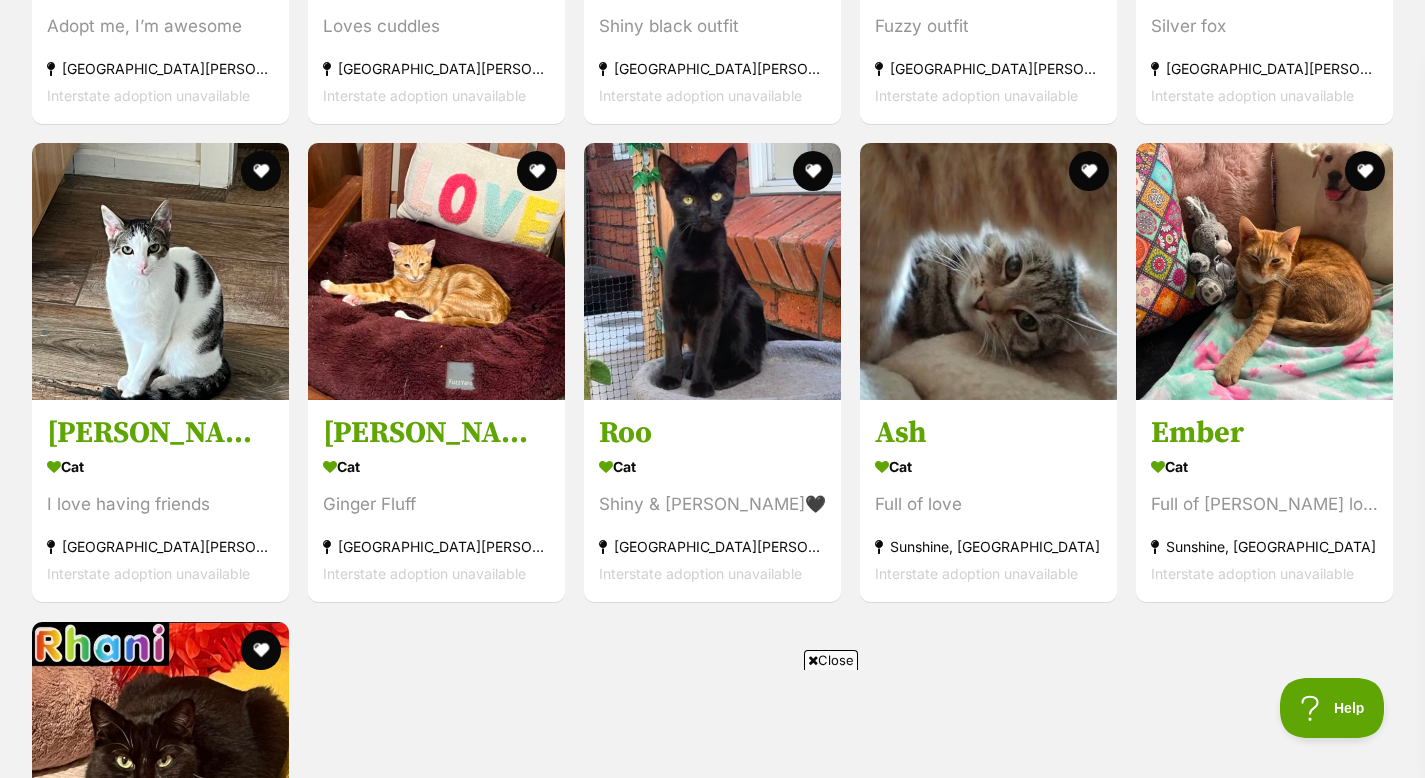 scroll, scrollTop: 2947, scrollLeft: 0, axis: vertical 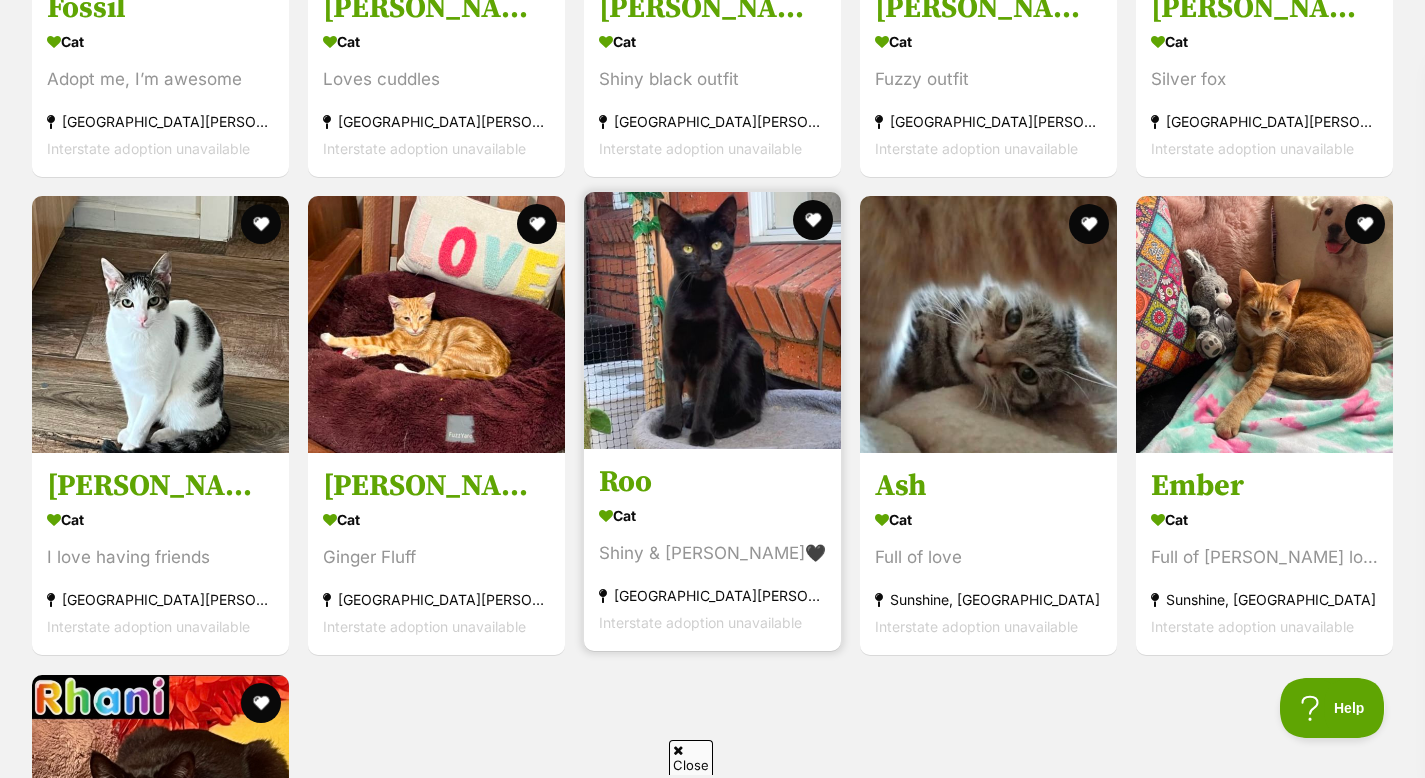 click at bounding box center (712, 320) 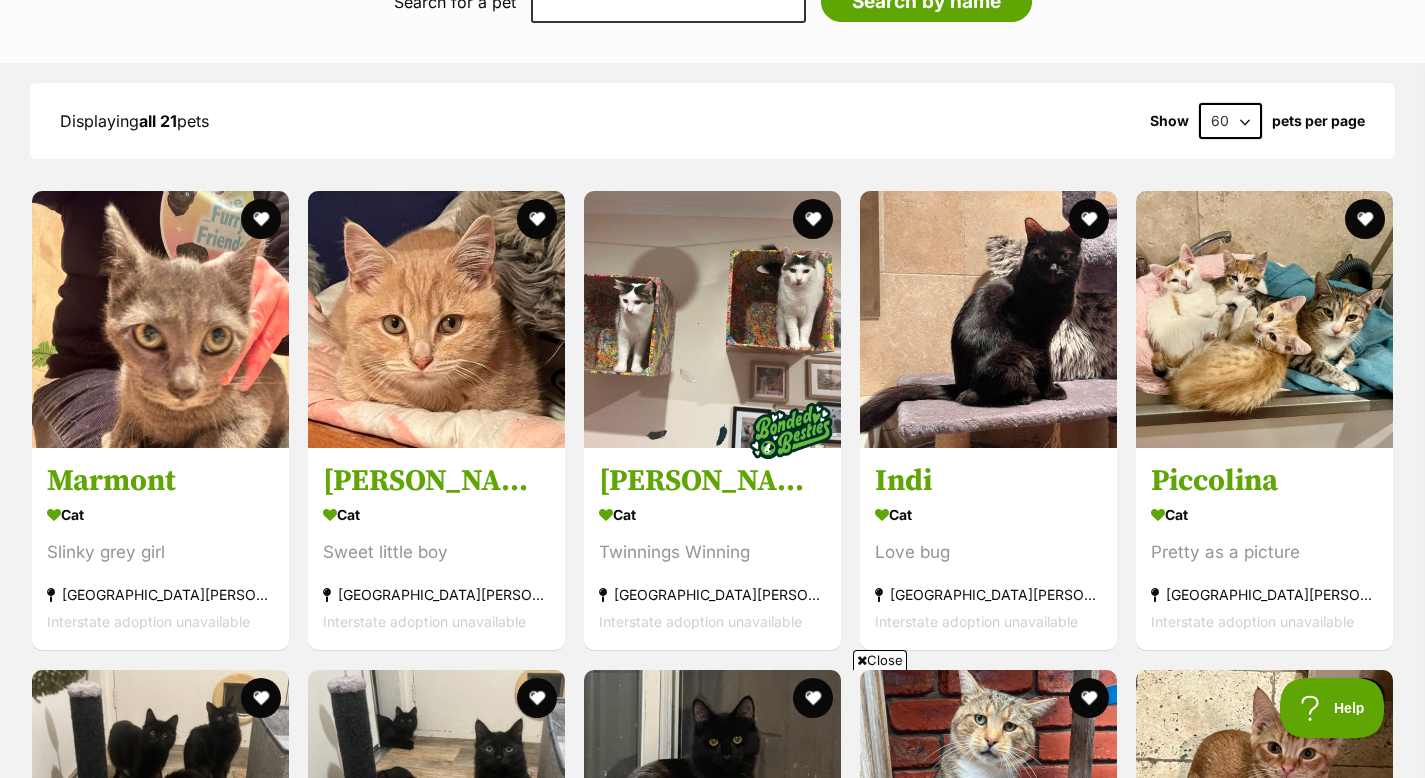scroll, scrollTop: 1520, scrollLeft: 0, axis: vertical 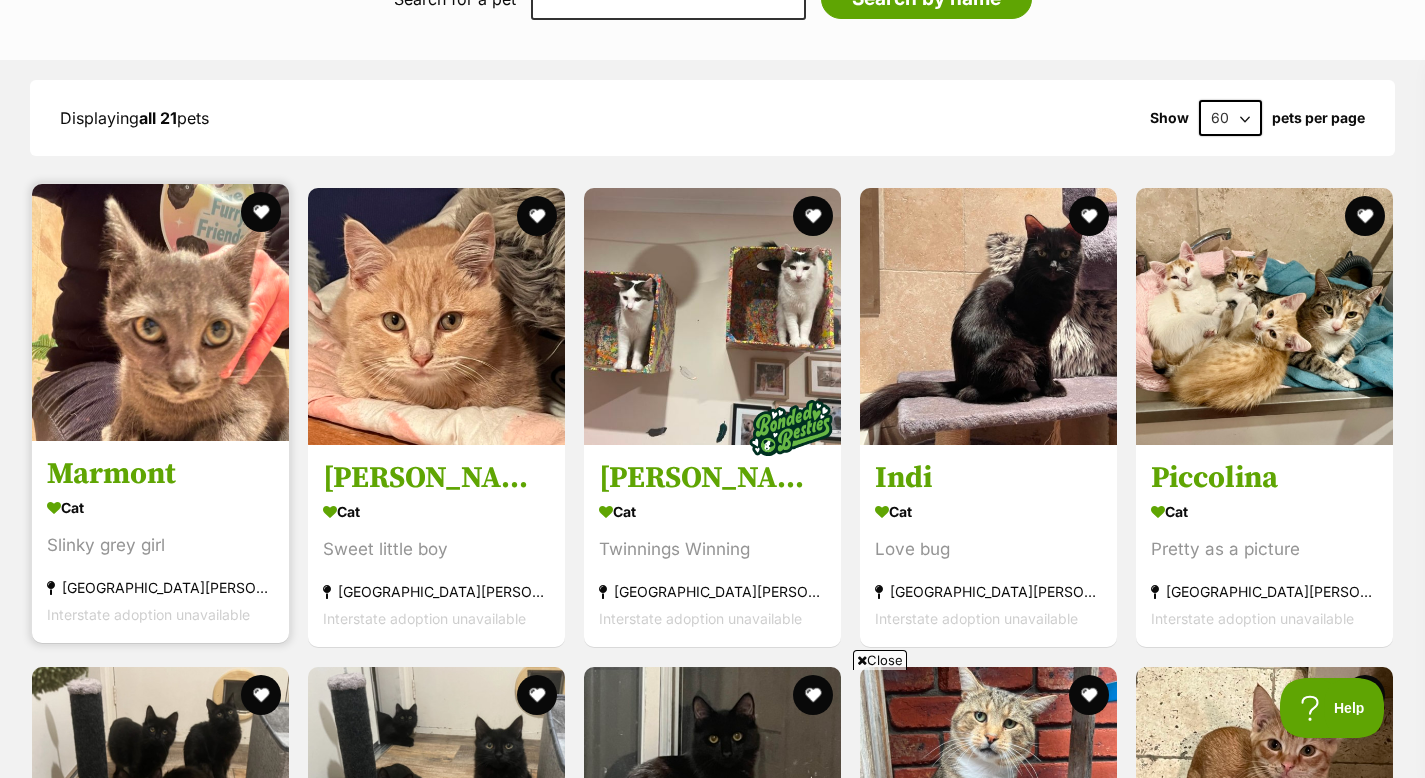 click at bounding box center [160, 312] 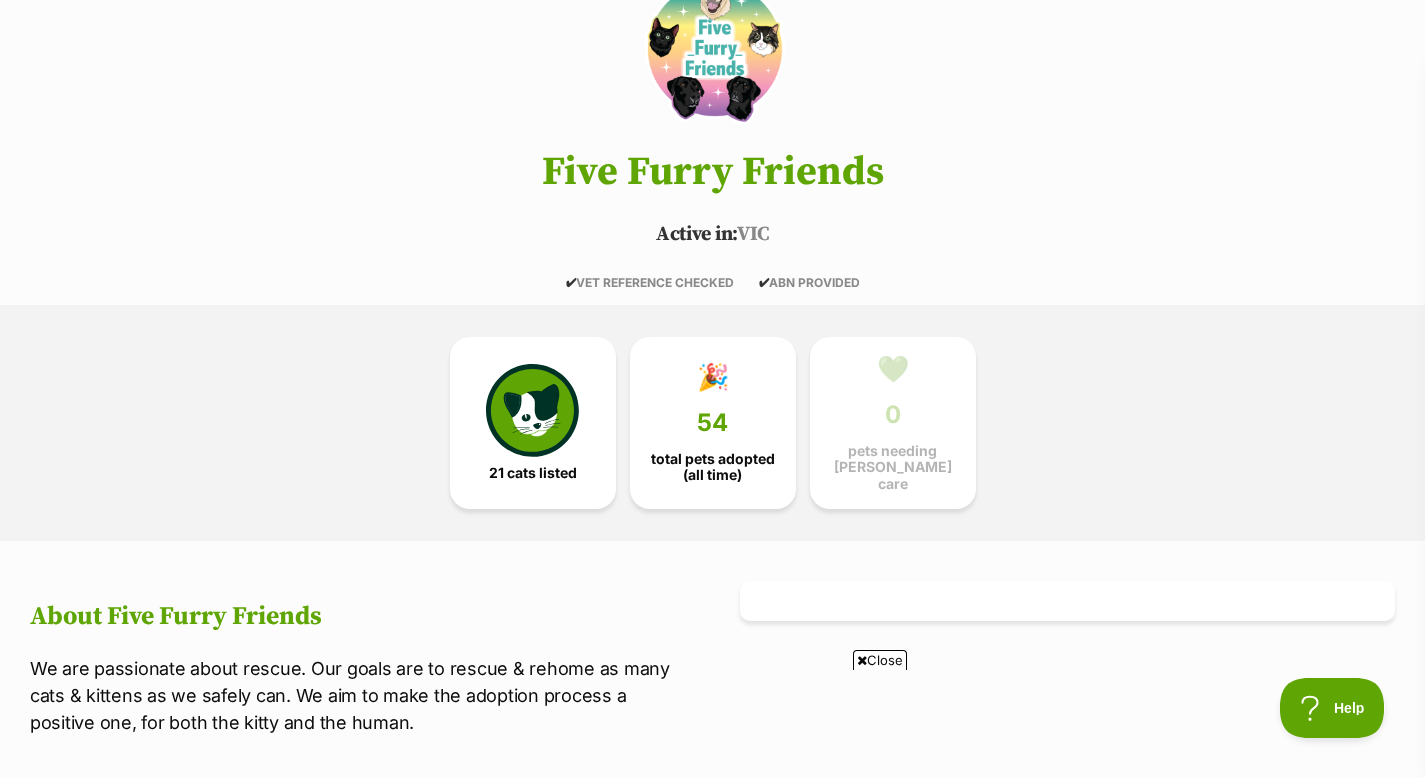 scroll, scrollTop: 250, scrollLeft: 0, axis: vertical 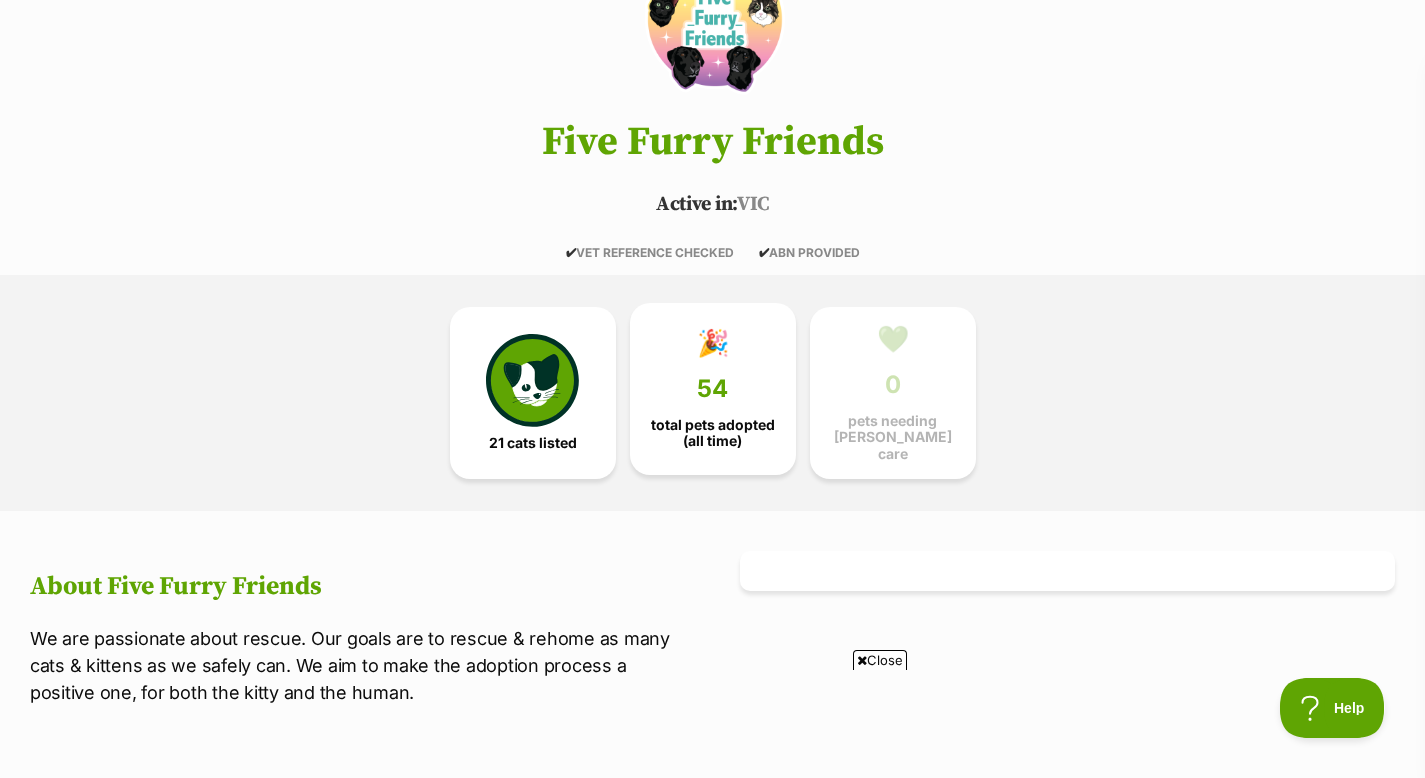 click on "total pets adopted (all time)" at bounding box center (713, 433) 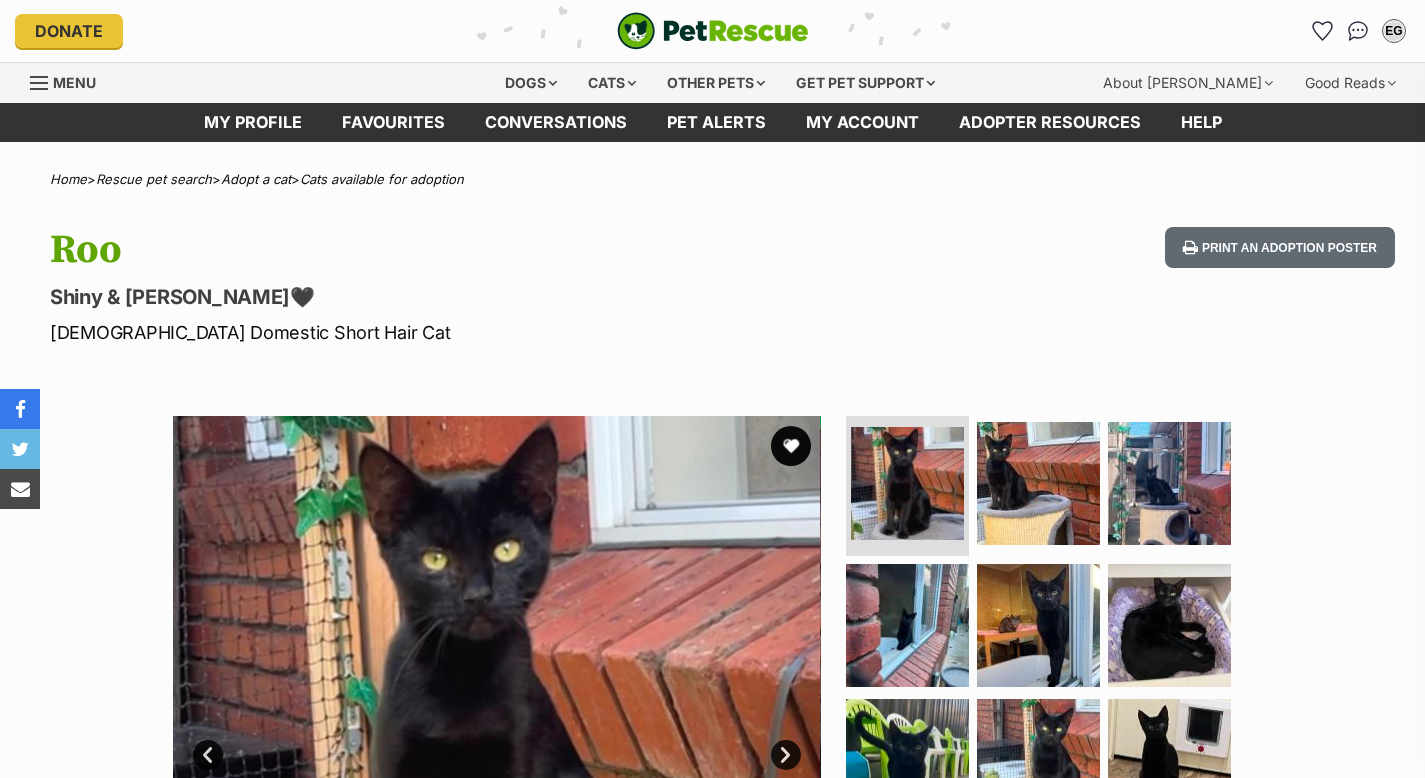 scroll, scrollTop: 0, scrollLeft: 0, axis: both 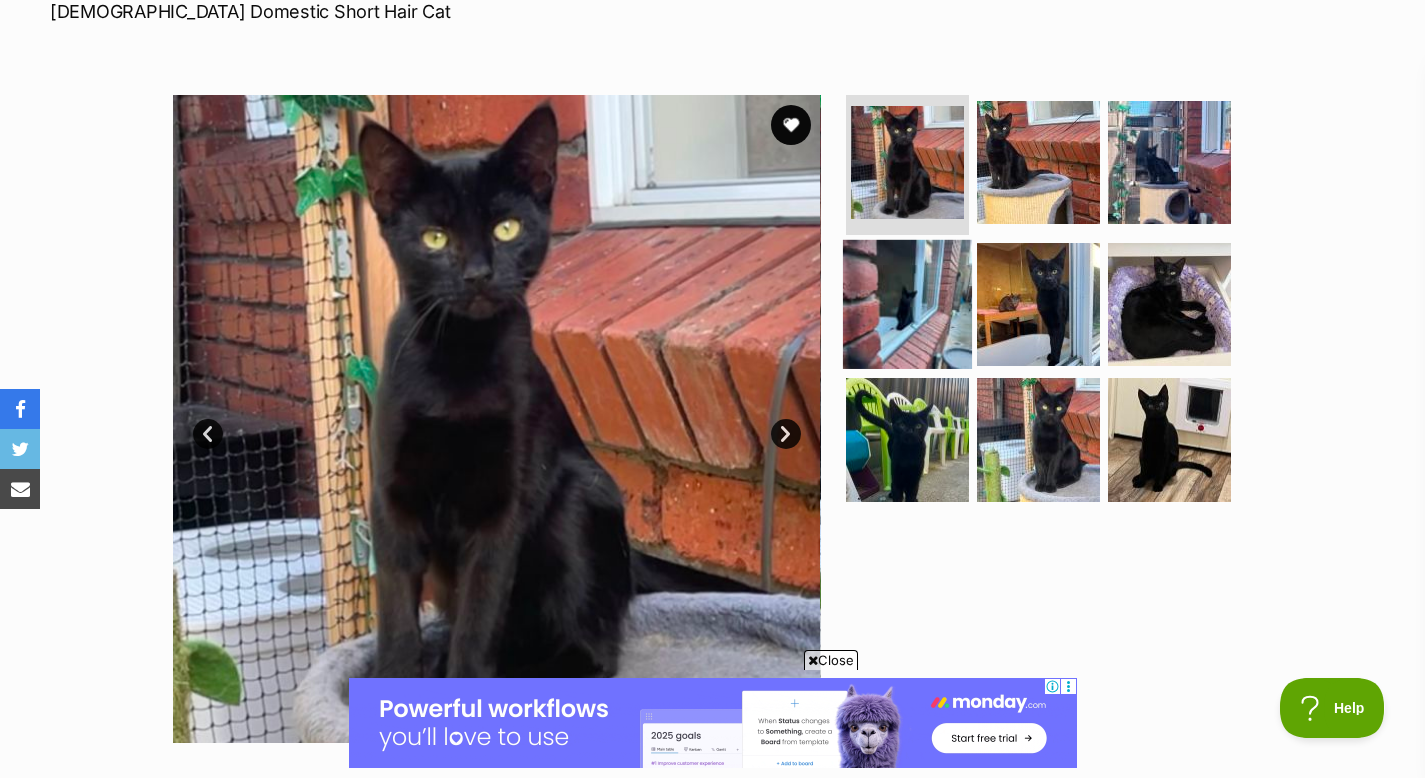 click at bounding box center (907, 303) 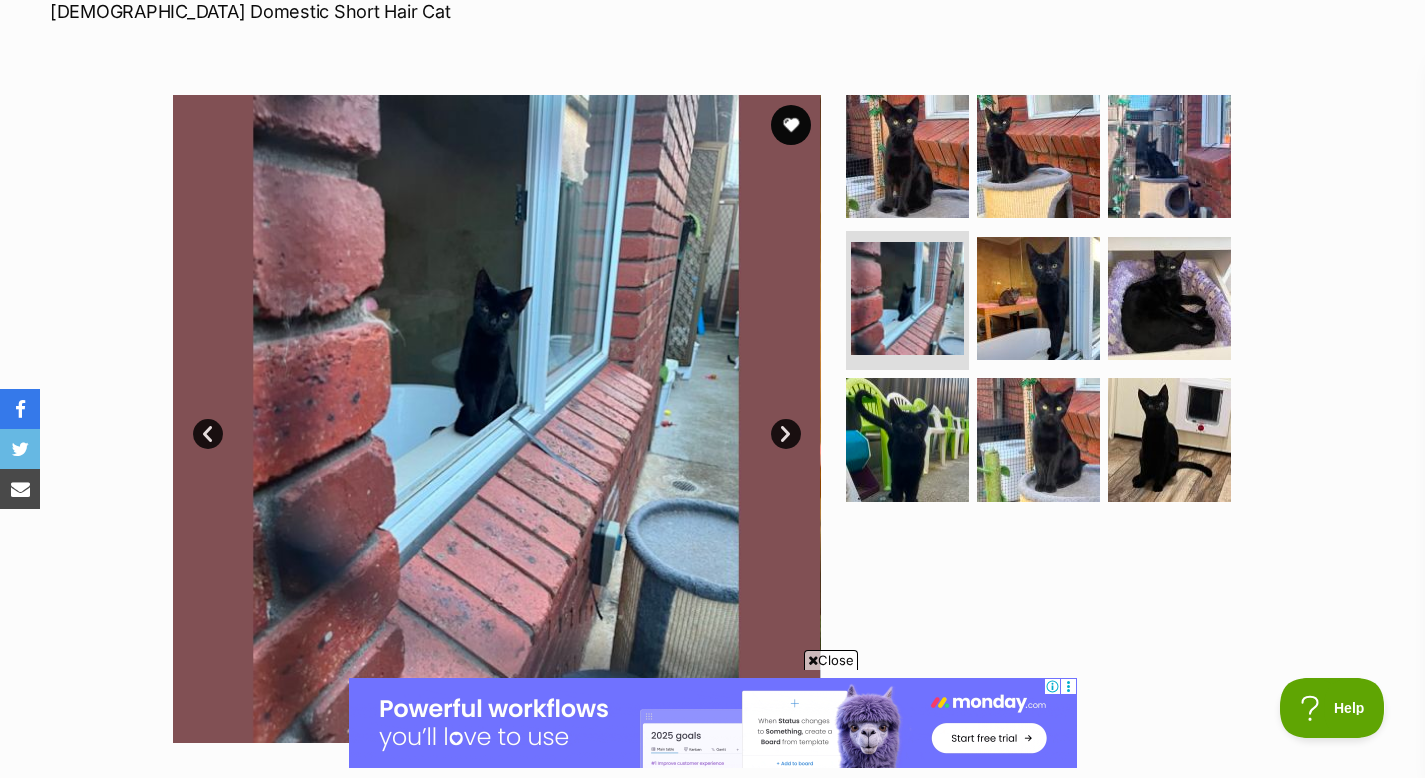 click on "Next" at bounding box center [786, 434] 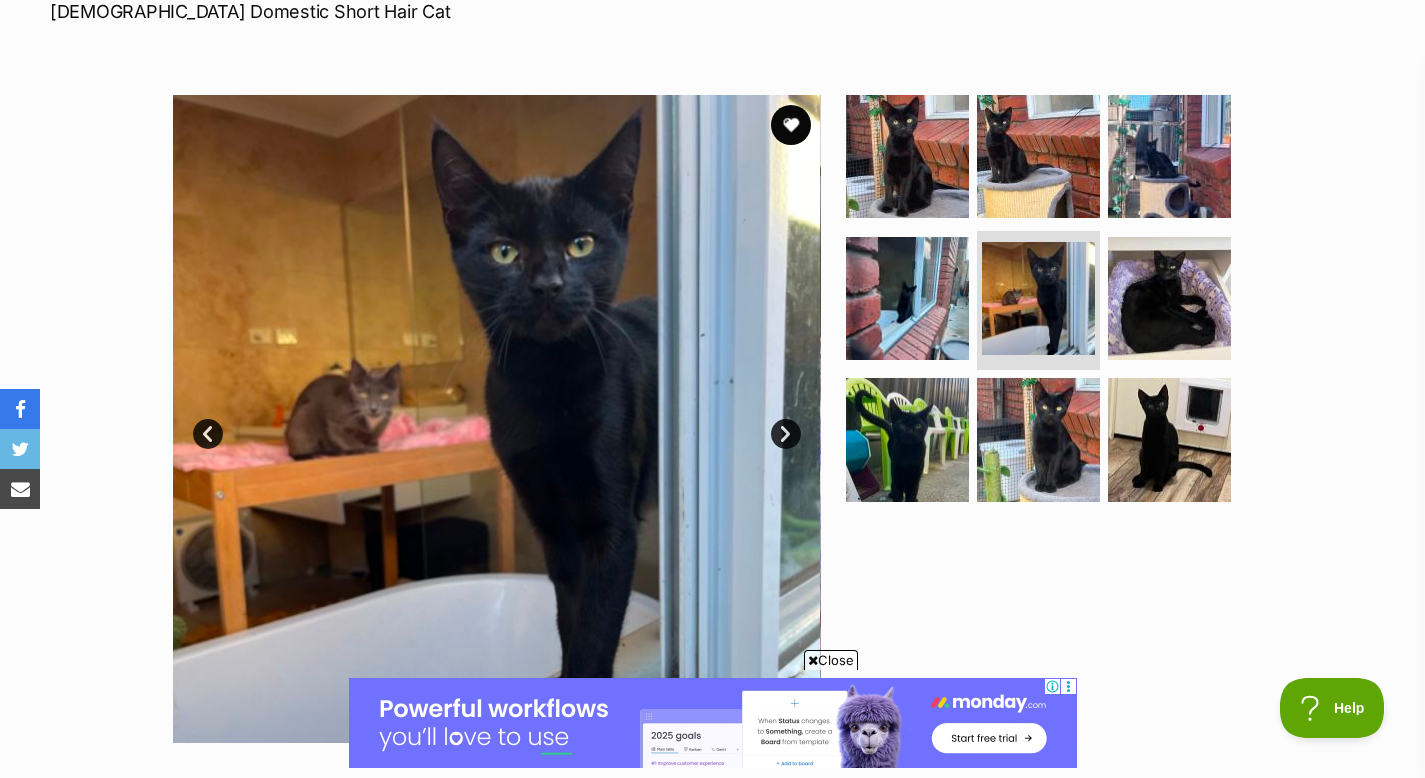 click on "Next" at bounding box center [786, 434] 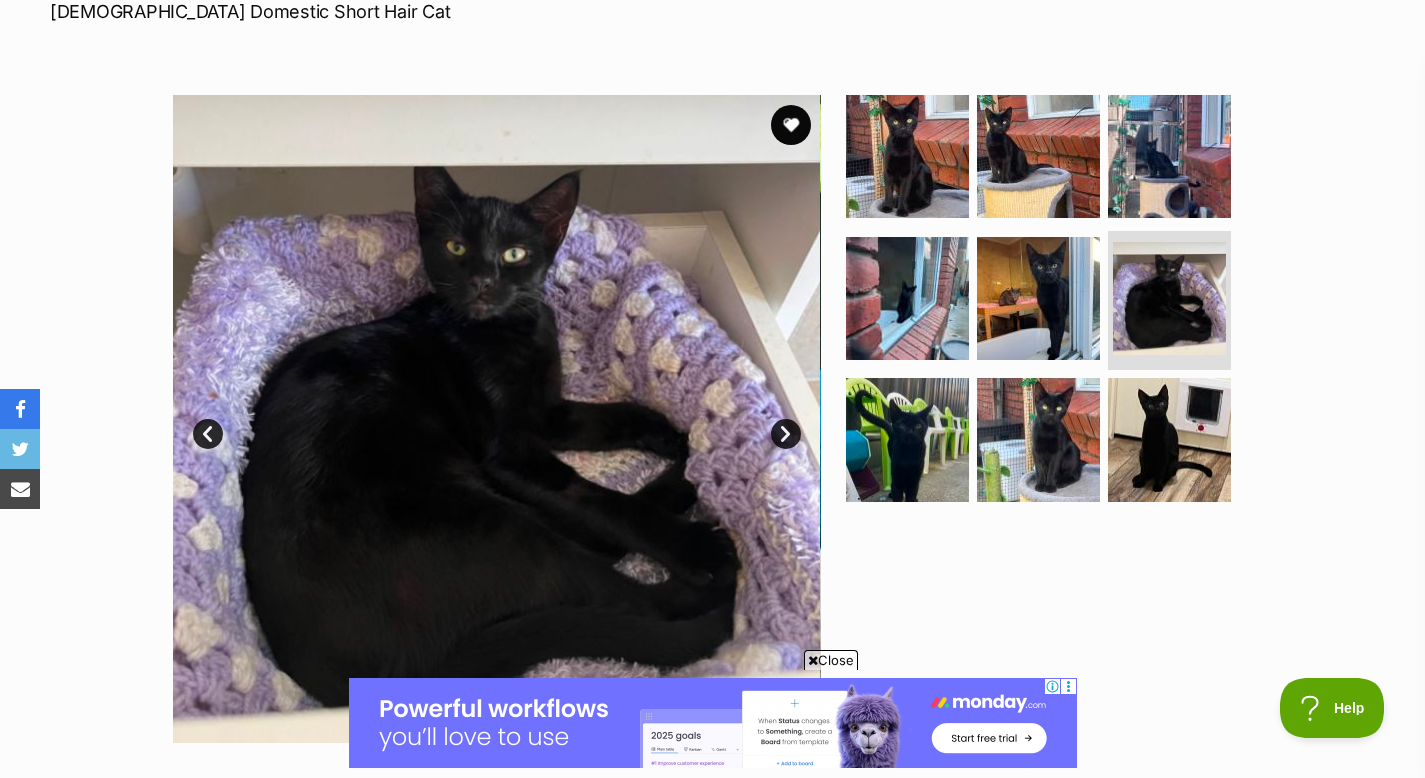 click on "Next" at bounding box center [786, 434] 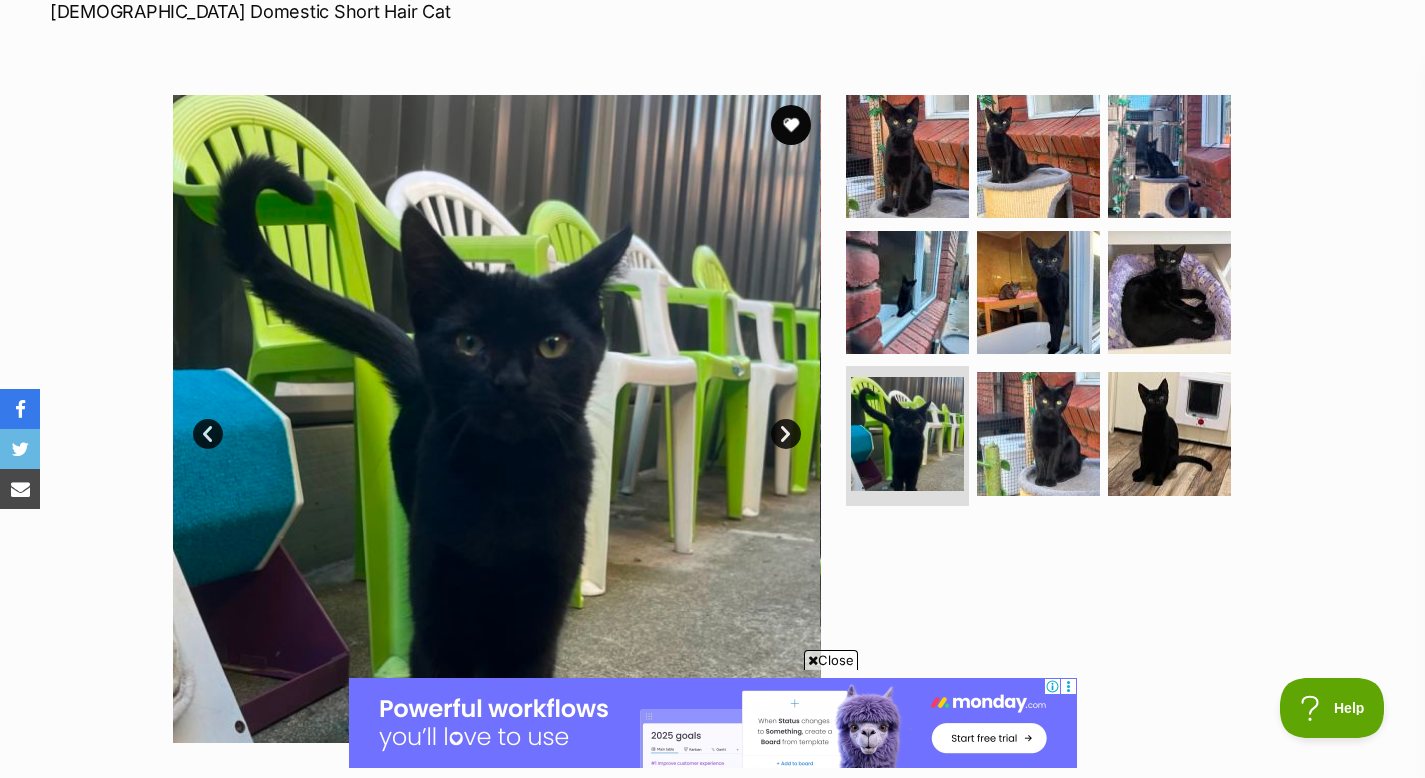 click on "Next" at bounding box center [786, 434] 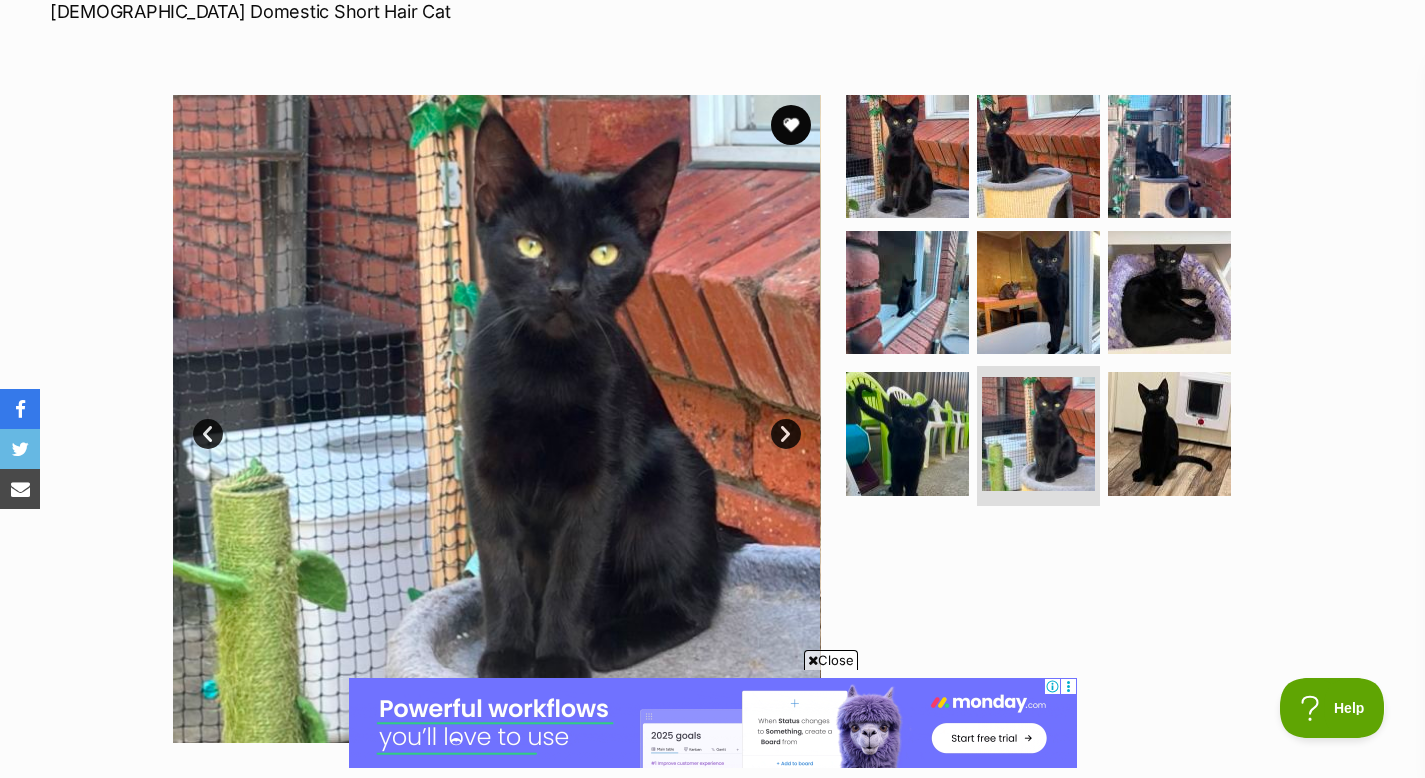 click on "Next" at bounding box center [786, 434] 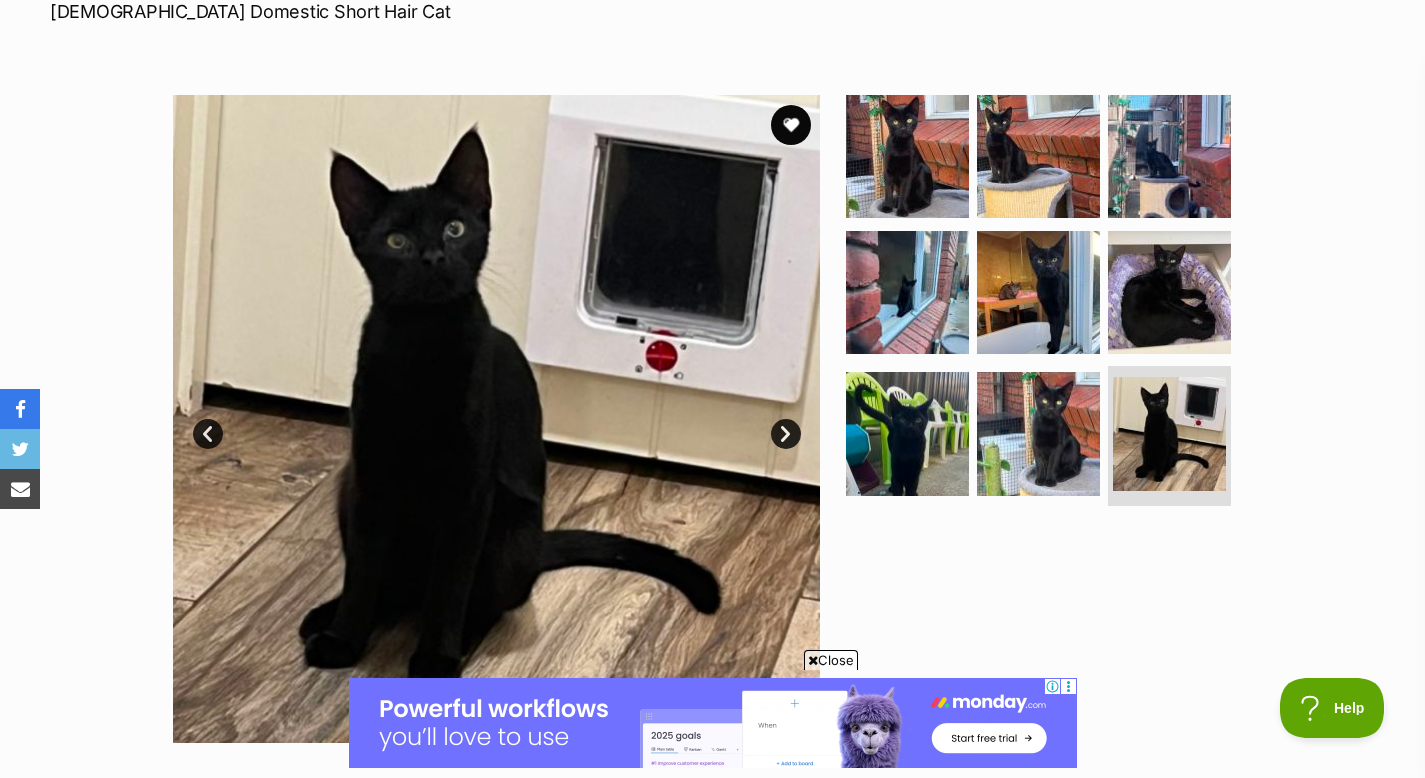 click on "Next" at bounding box center (786, 434) 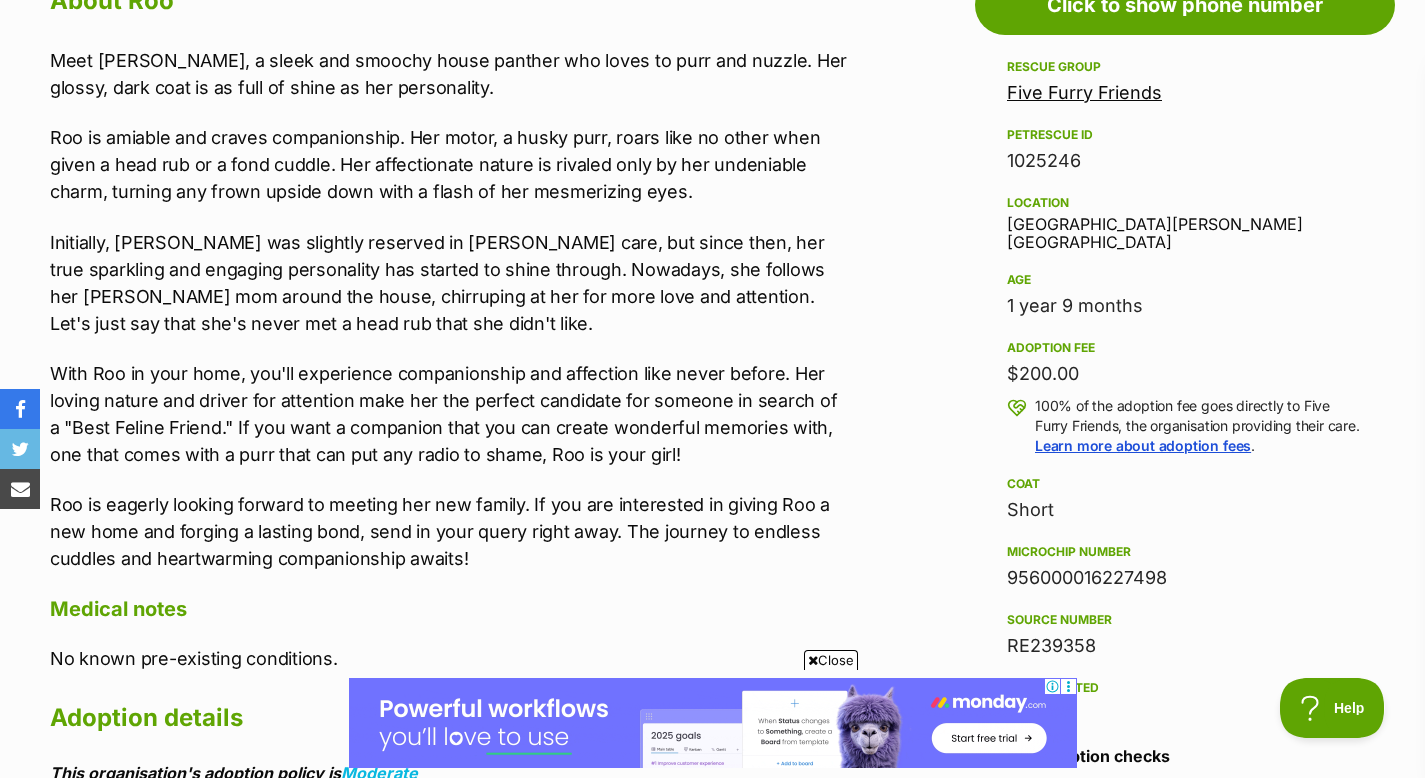 scroll, scrollTop: 1158, scrollLeft: 0, axis: vertical 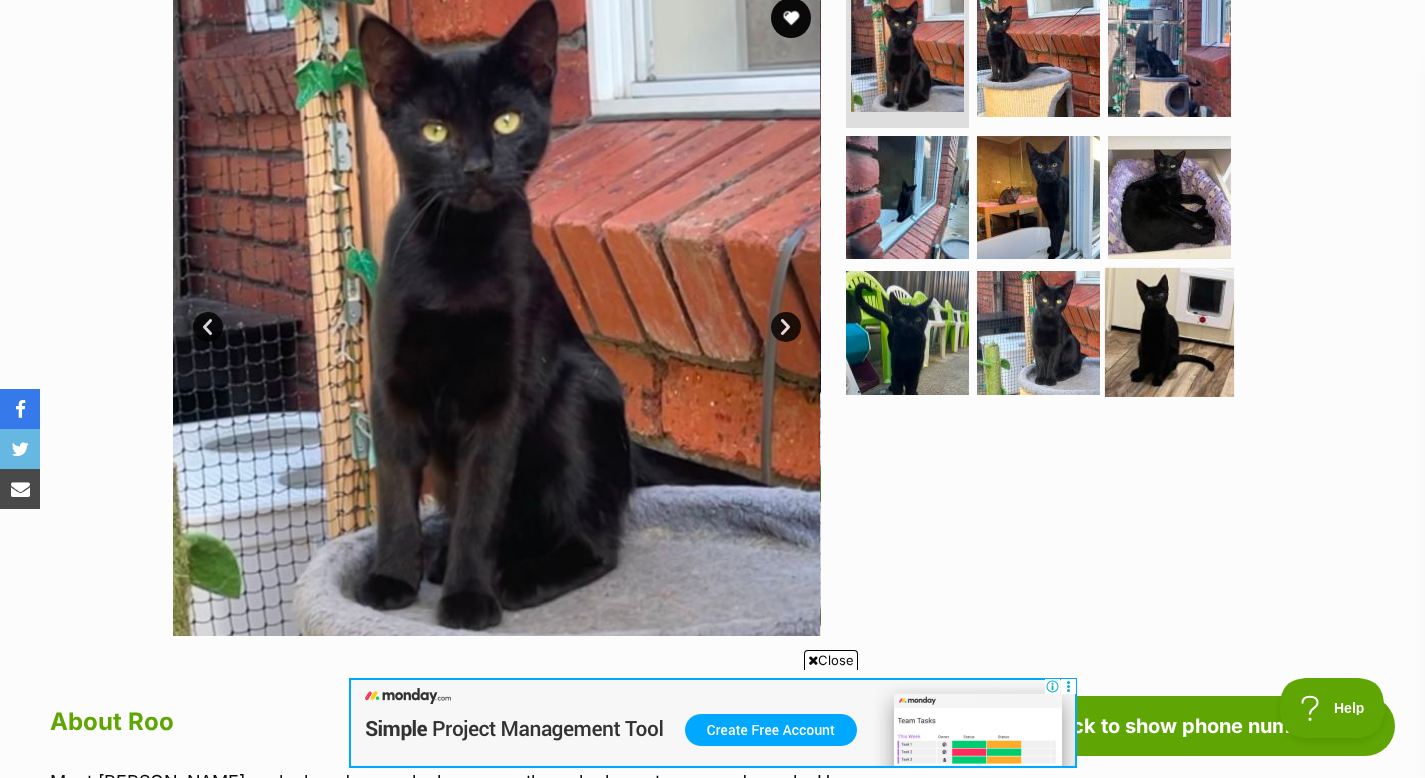 click at bounding box center [1169, 332] 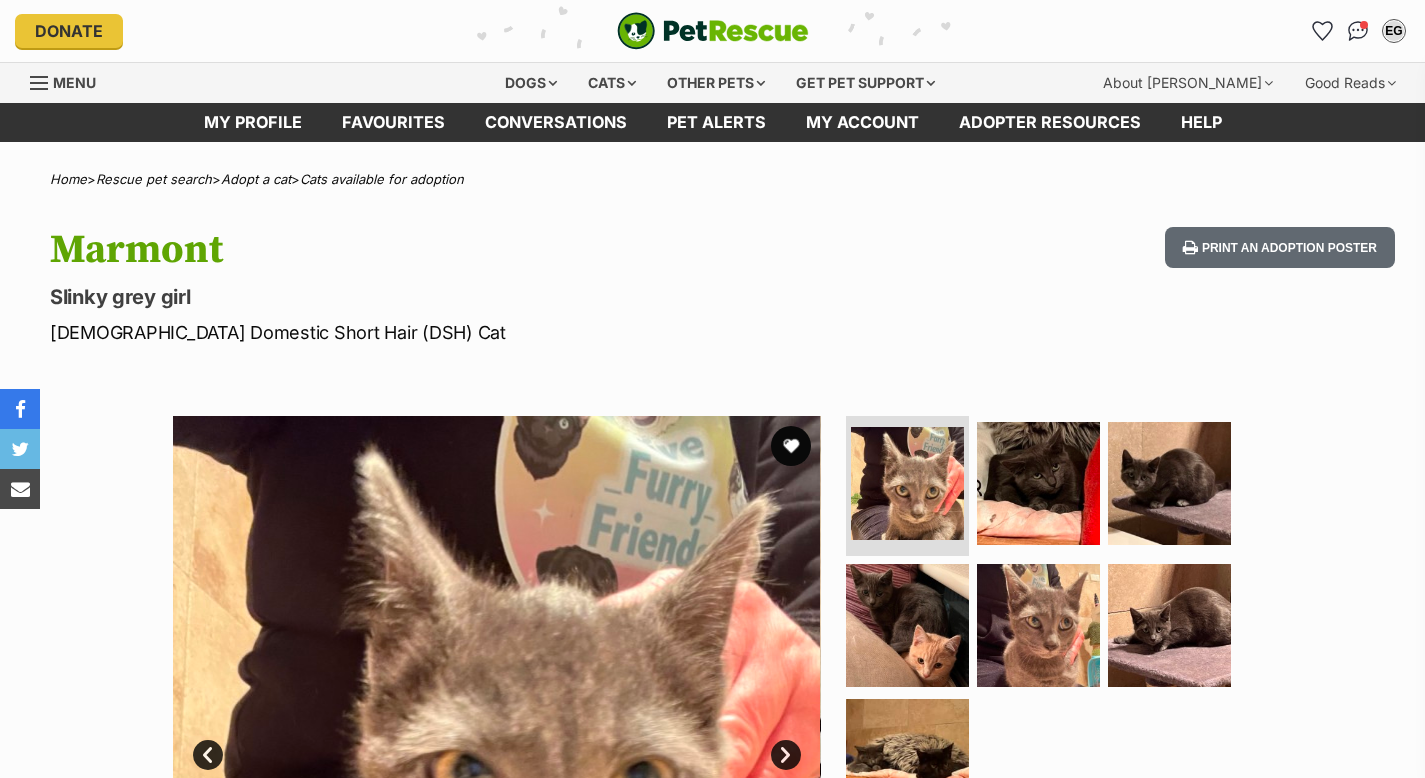 scroll, scrollTop: 0, scrollLeft: 0, axis: both 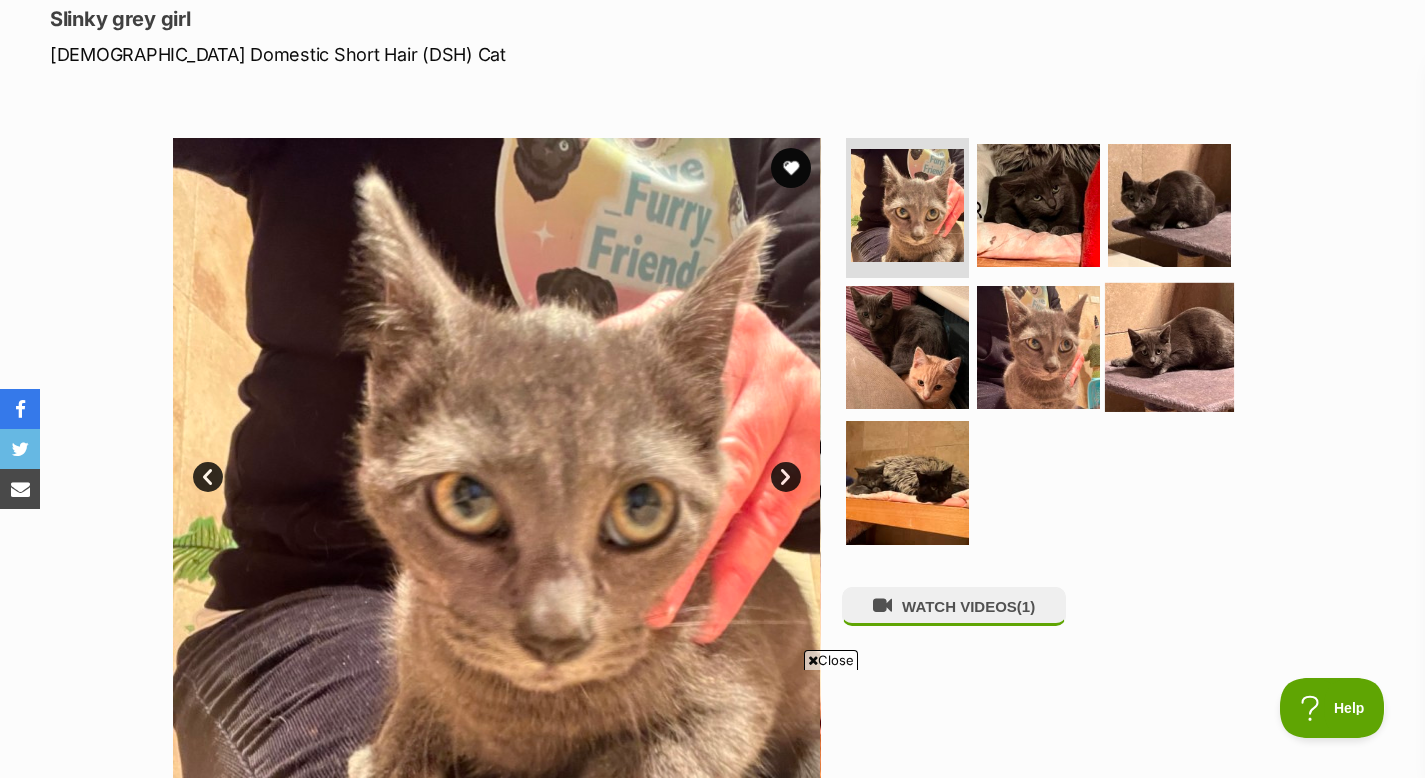 click at bounding box center (1169, 346) 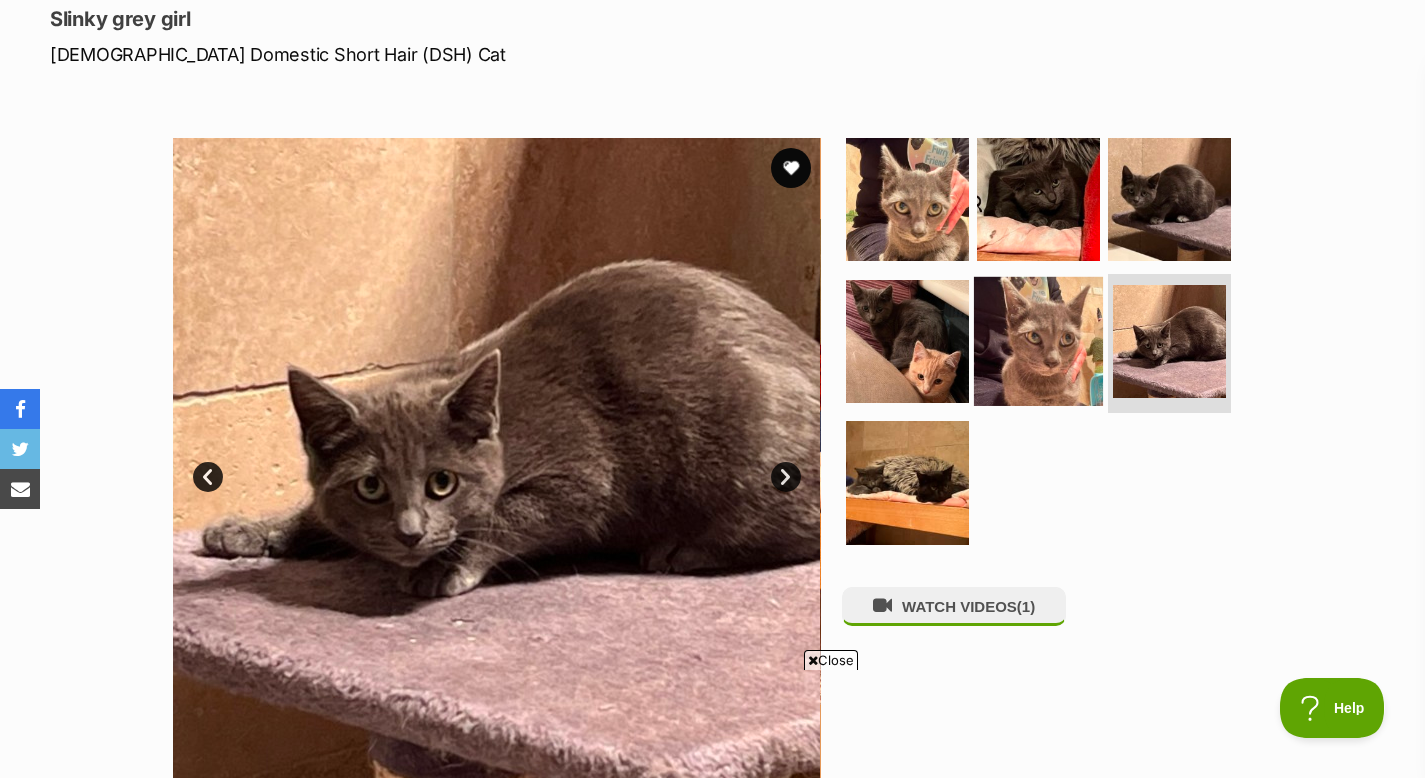 click at bounding box center [1038, 340] 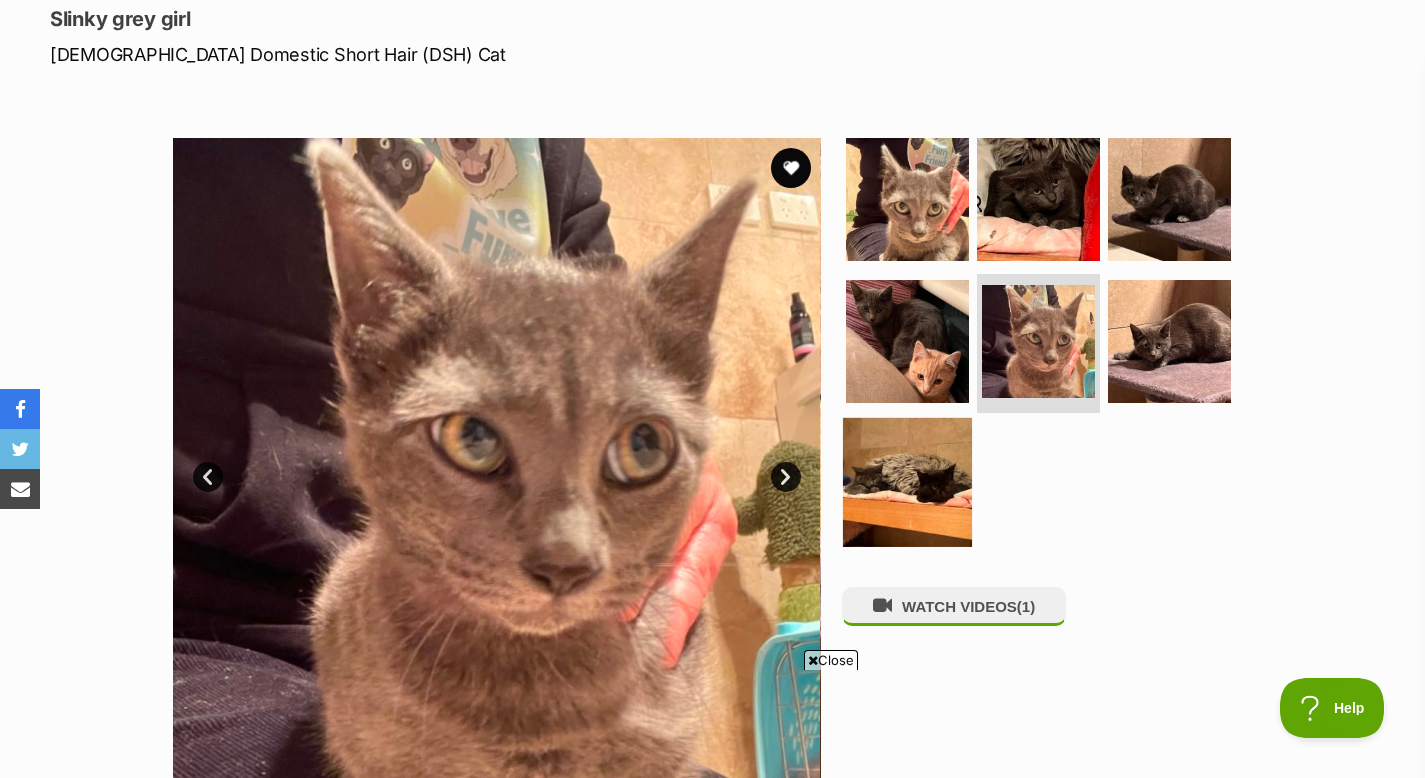 click at bounding box center (907, 482) 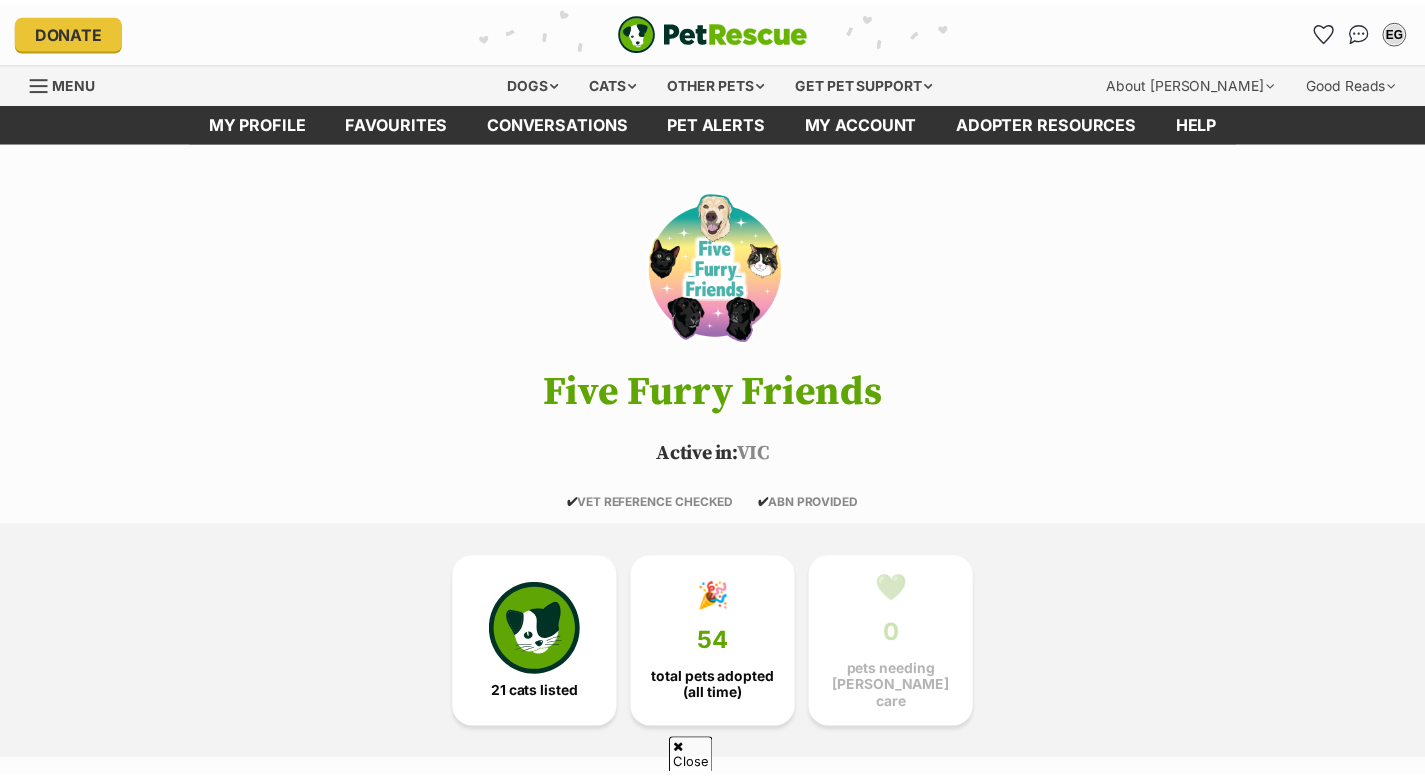 scroll, scrollTop: 429, scrollLeft: 0, axis: vertical 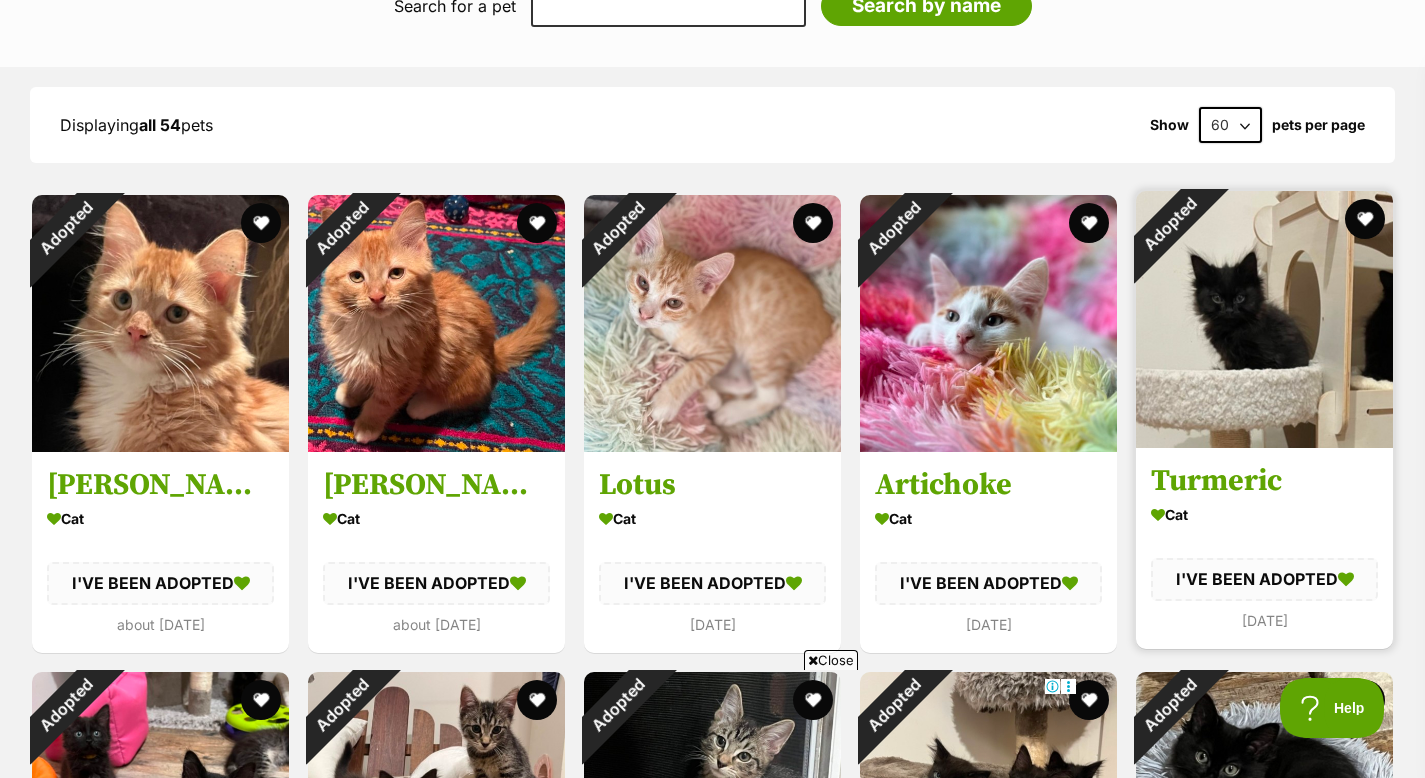 click at bounding box center (1264, 319) 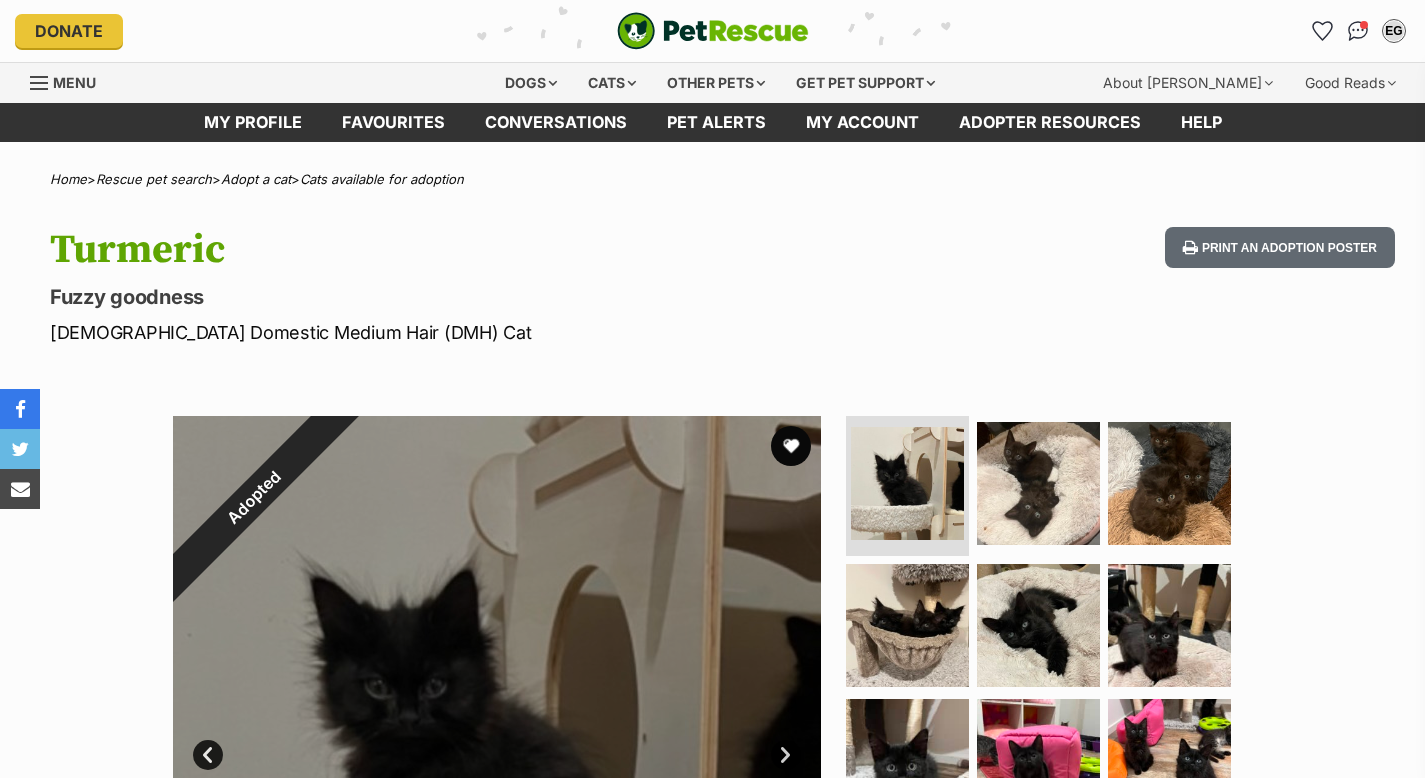 scroll, scrollTop: 0, scrollLeft: 0, axis: both 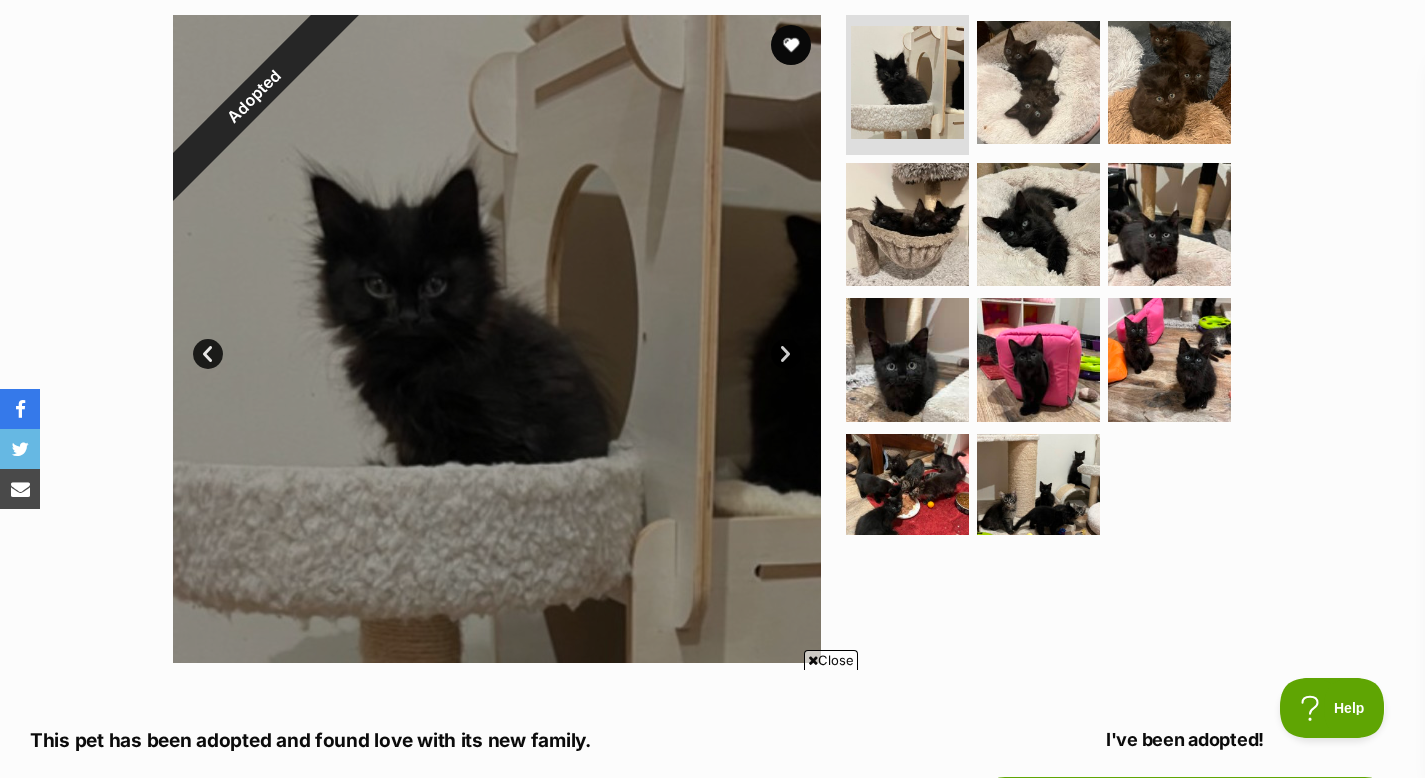 click on "Next" at bounding box center (786, 354) 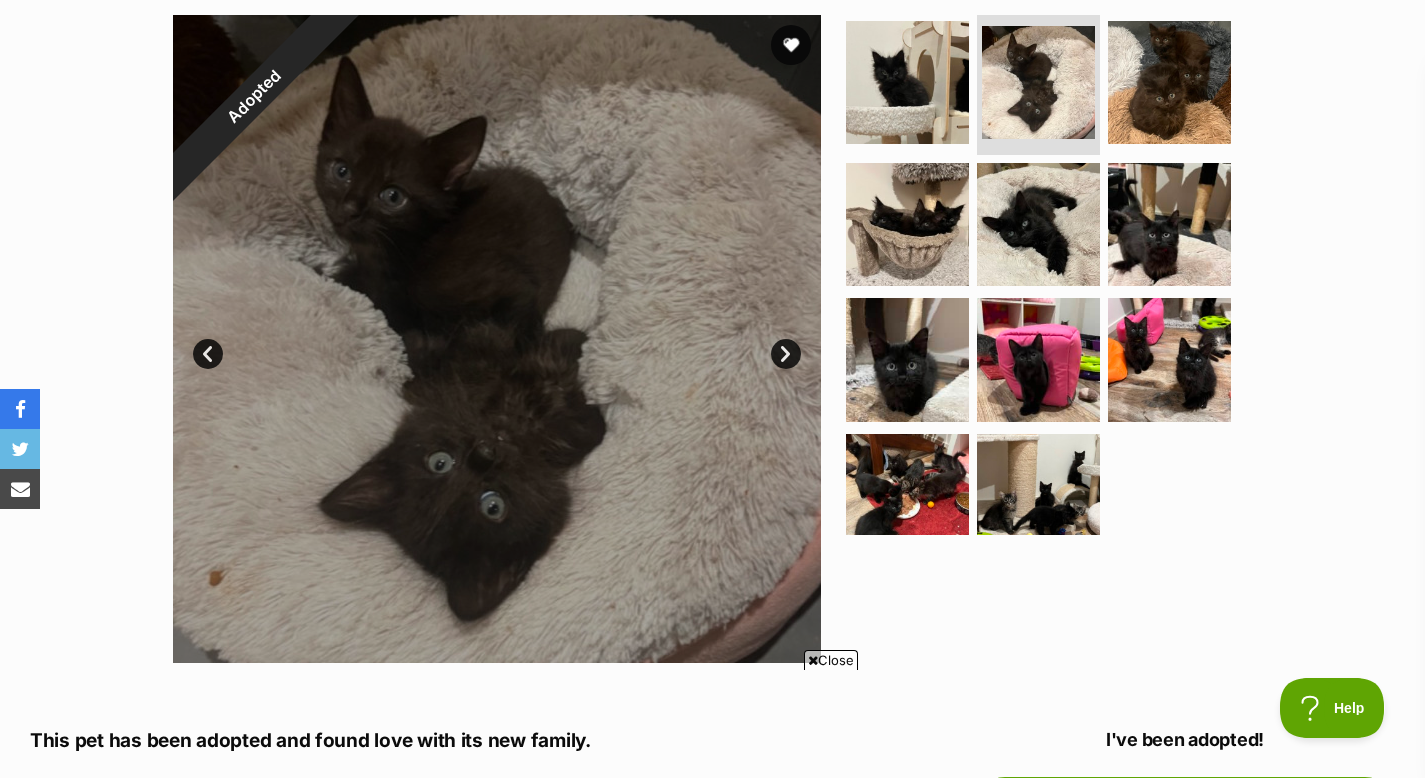 click on "Next" at bounding box center [786, 354] 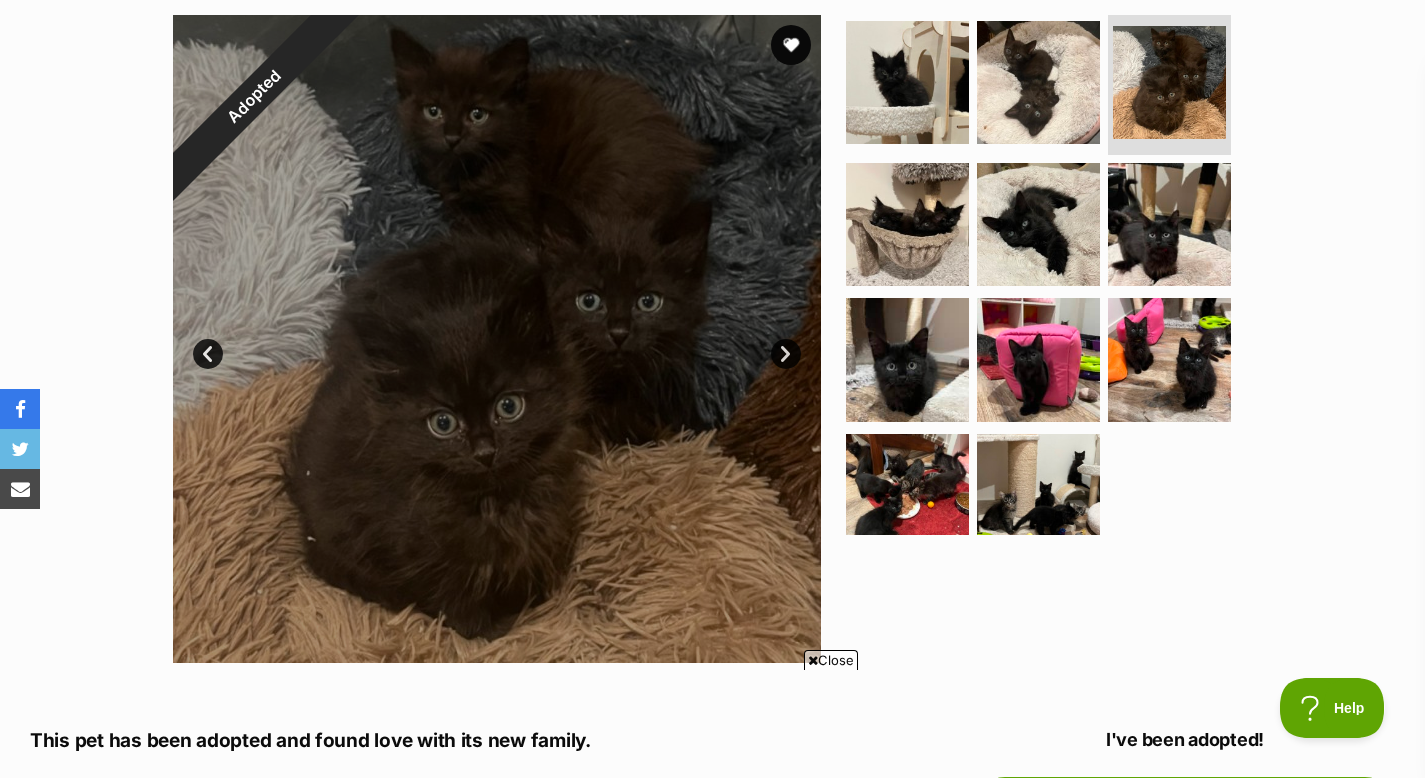 click on "Next" at bounding box center [786, 354] 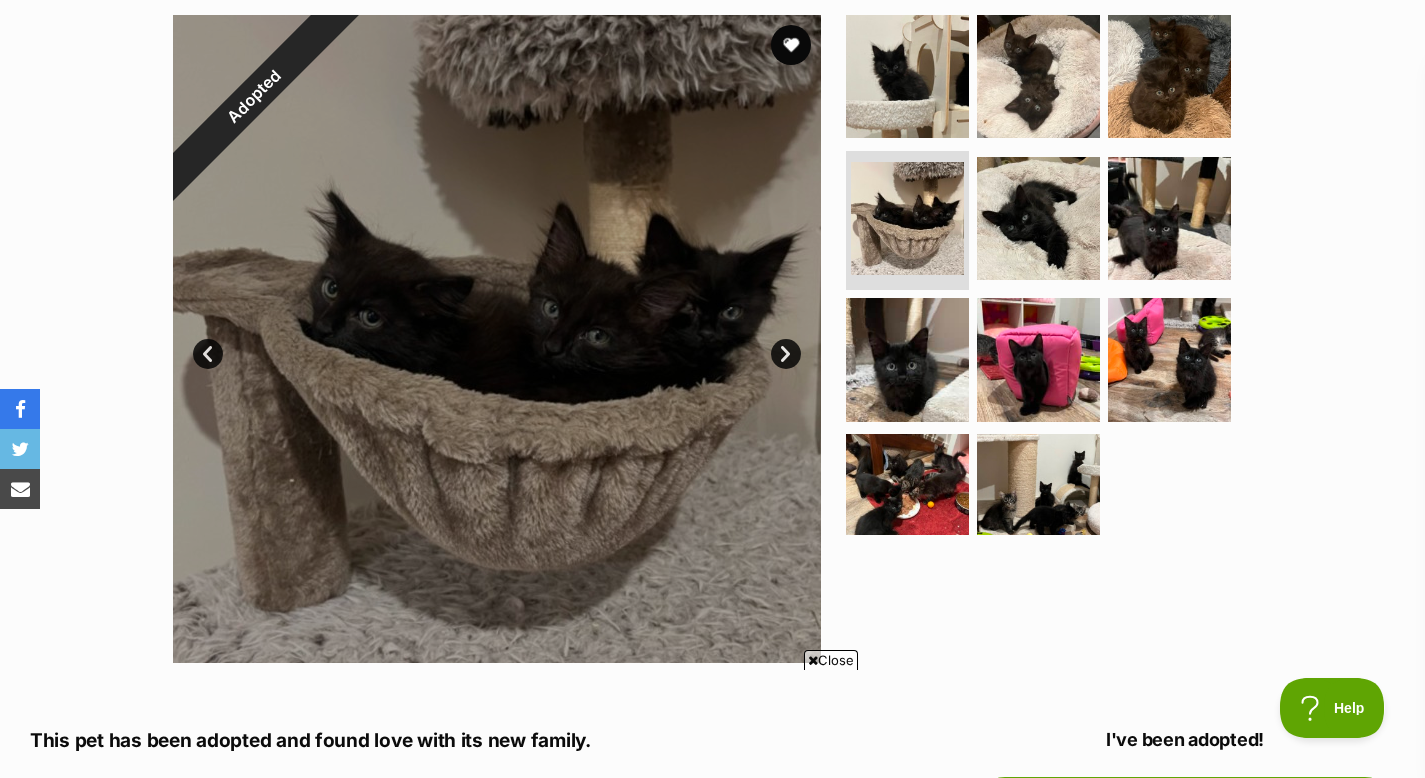 click on "Next" at bounding box center (786, 354) 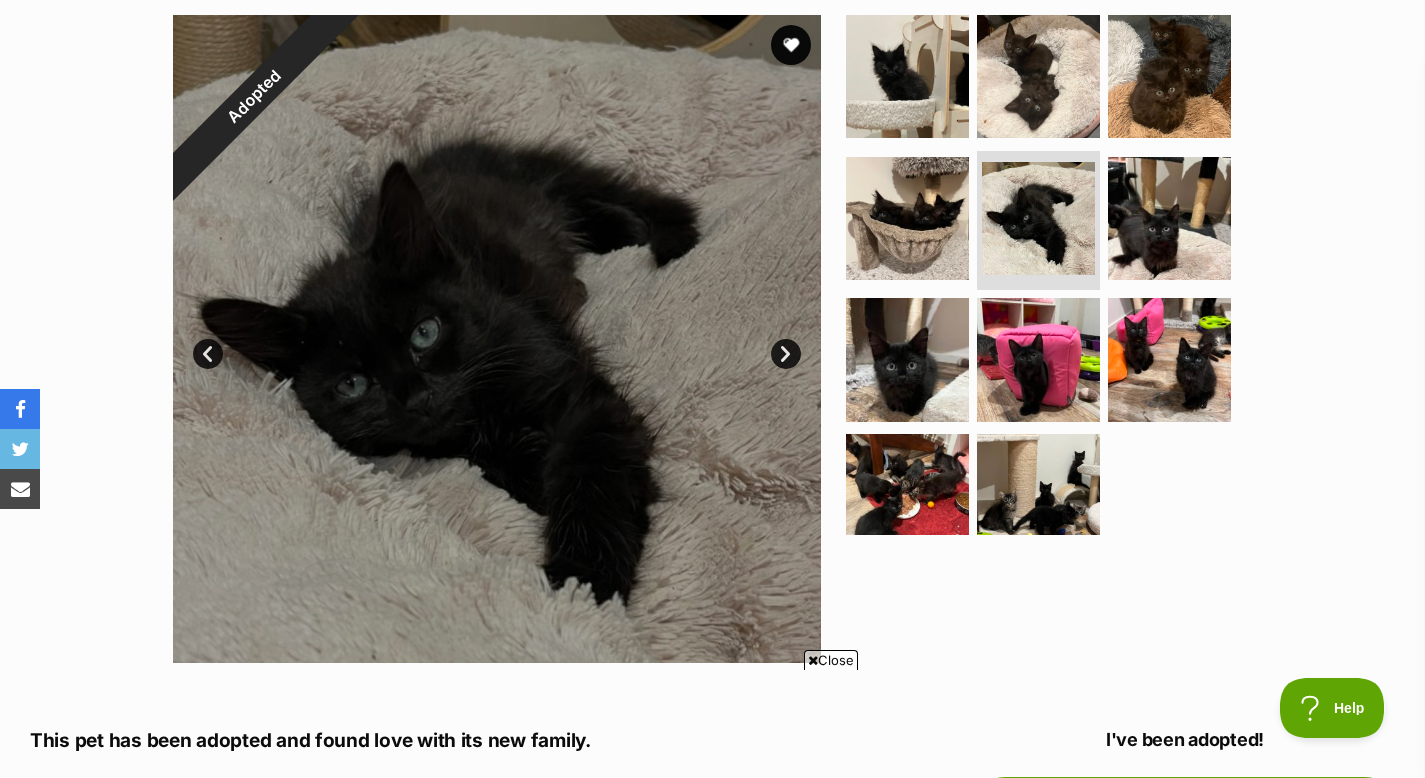 click on "Next" at bounding box center [786, 354] 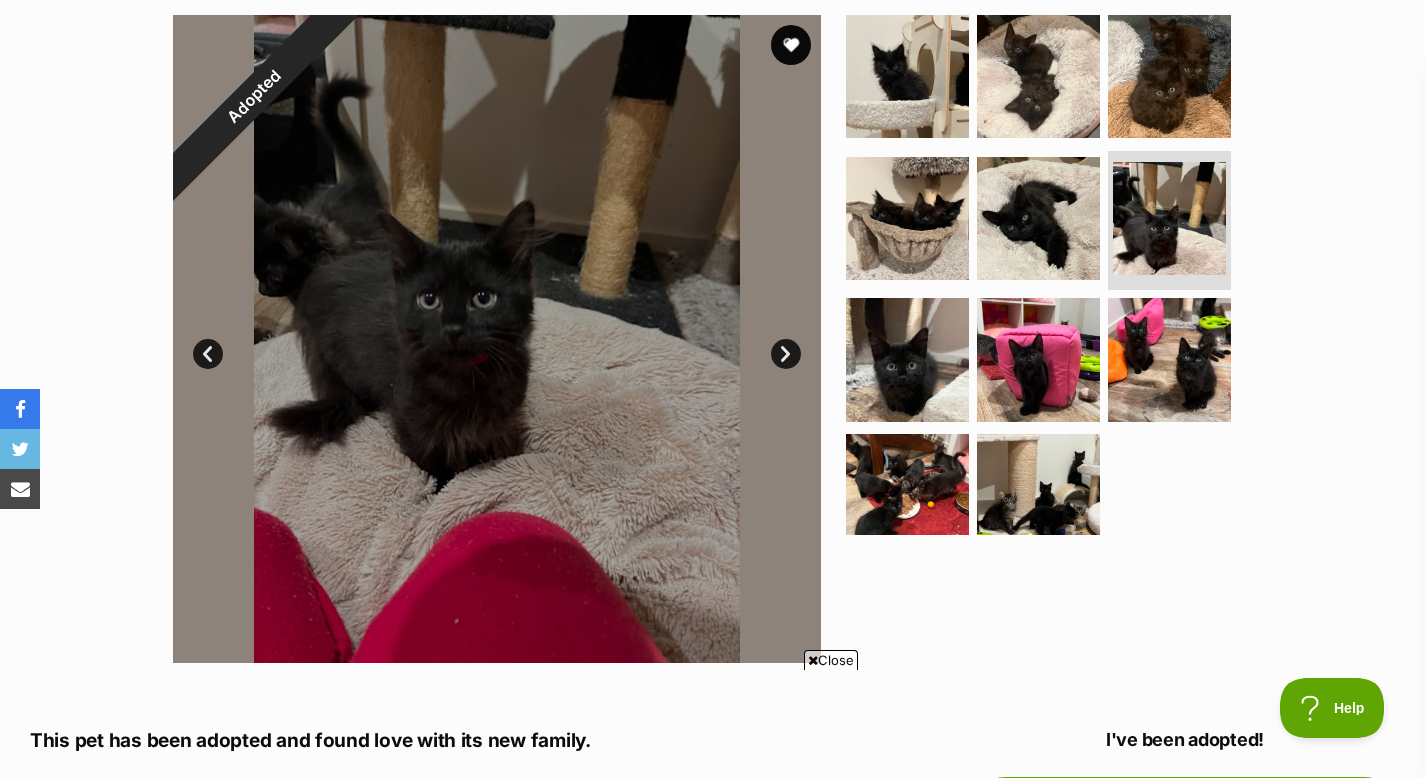 click on "Next" at bounding box center [786, 354] 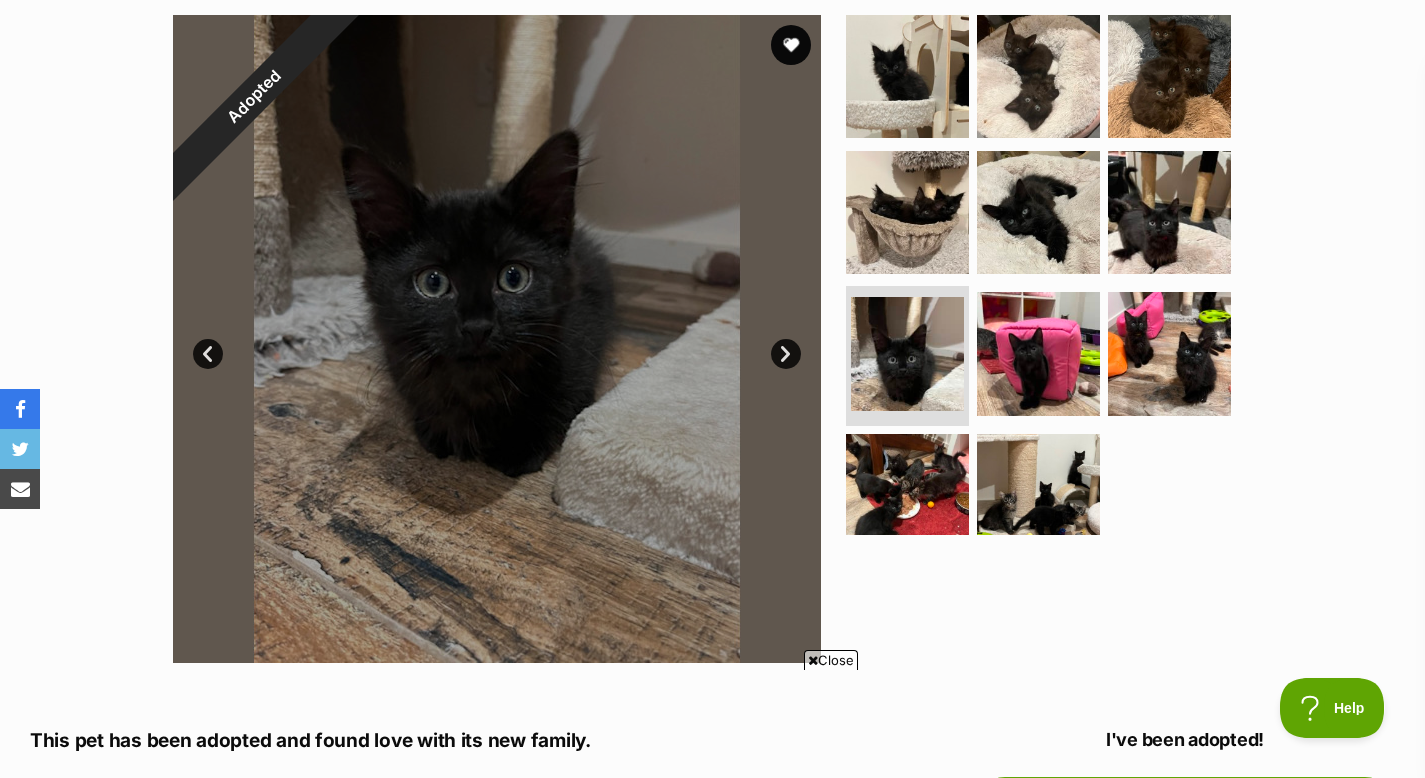 click on "Next" at bounding box center [786, 354] 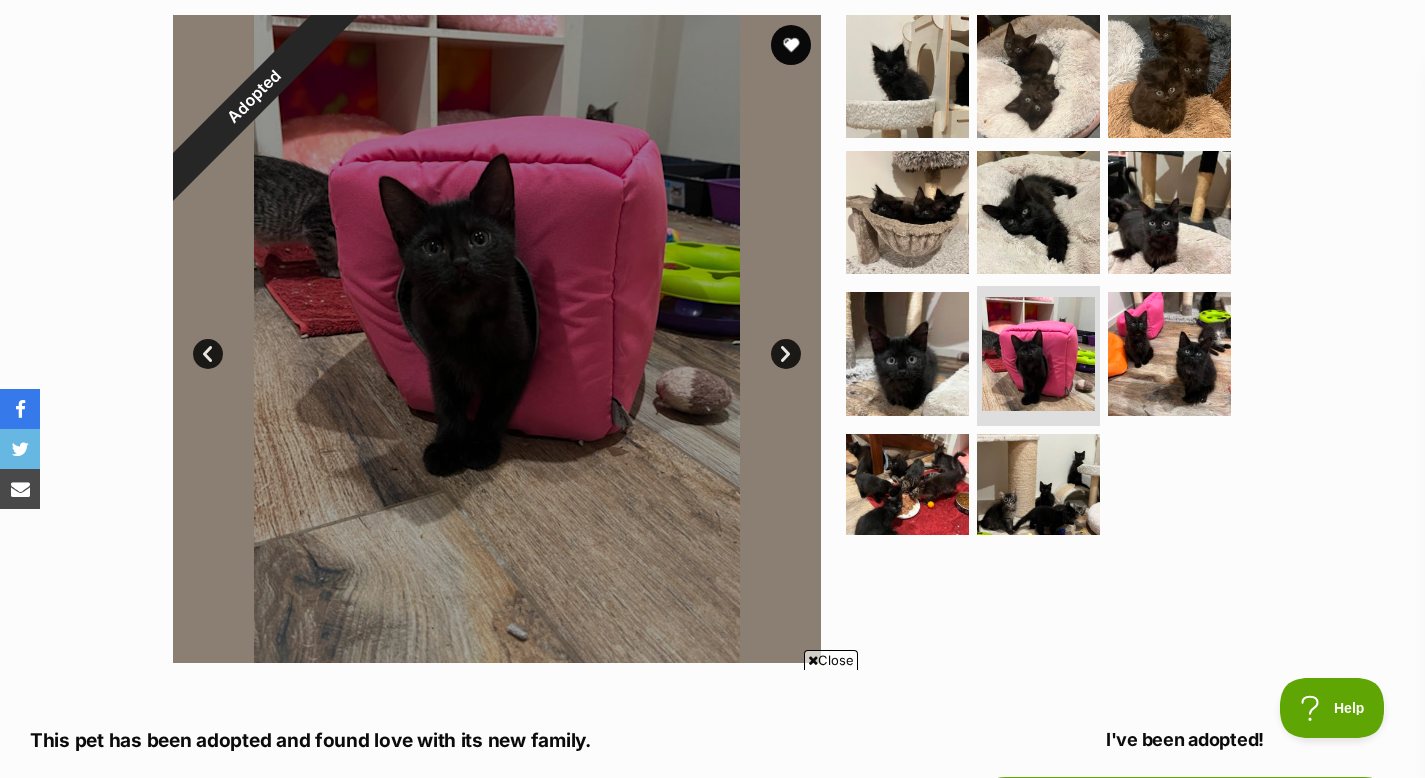 click on "Next" at bounding box center (786, 354) 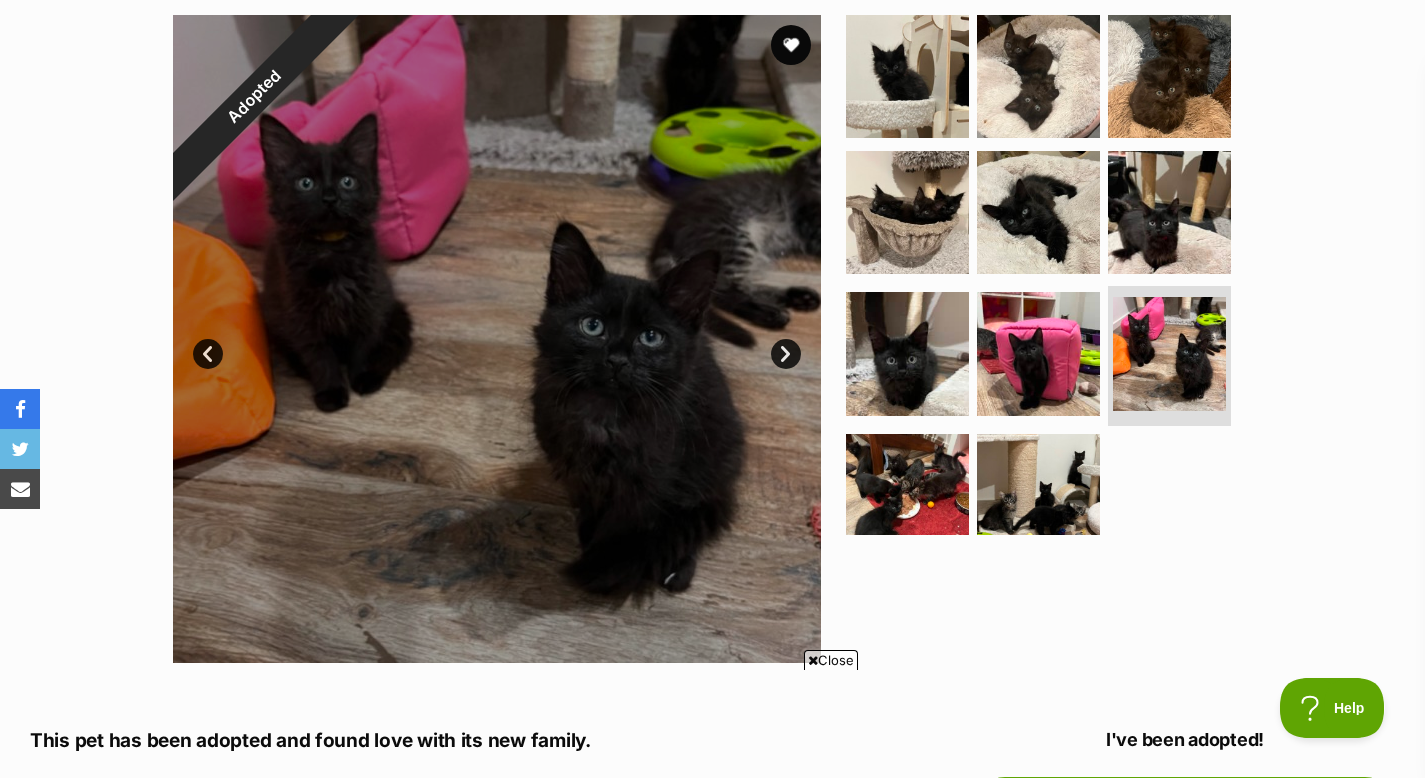 click on "Next" at bounding box center [786, 354] 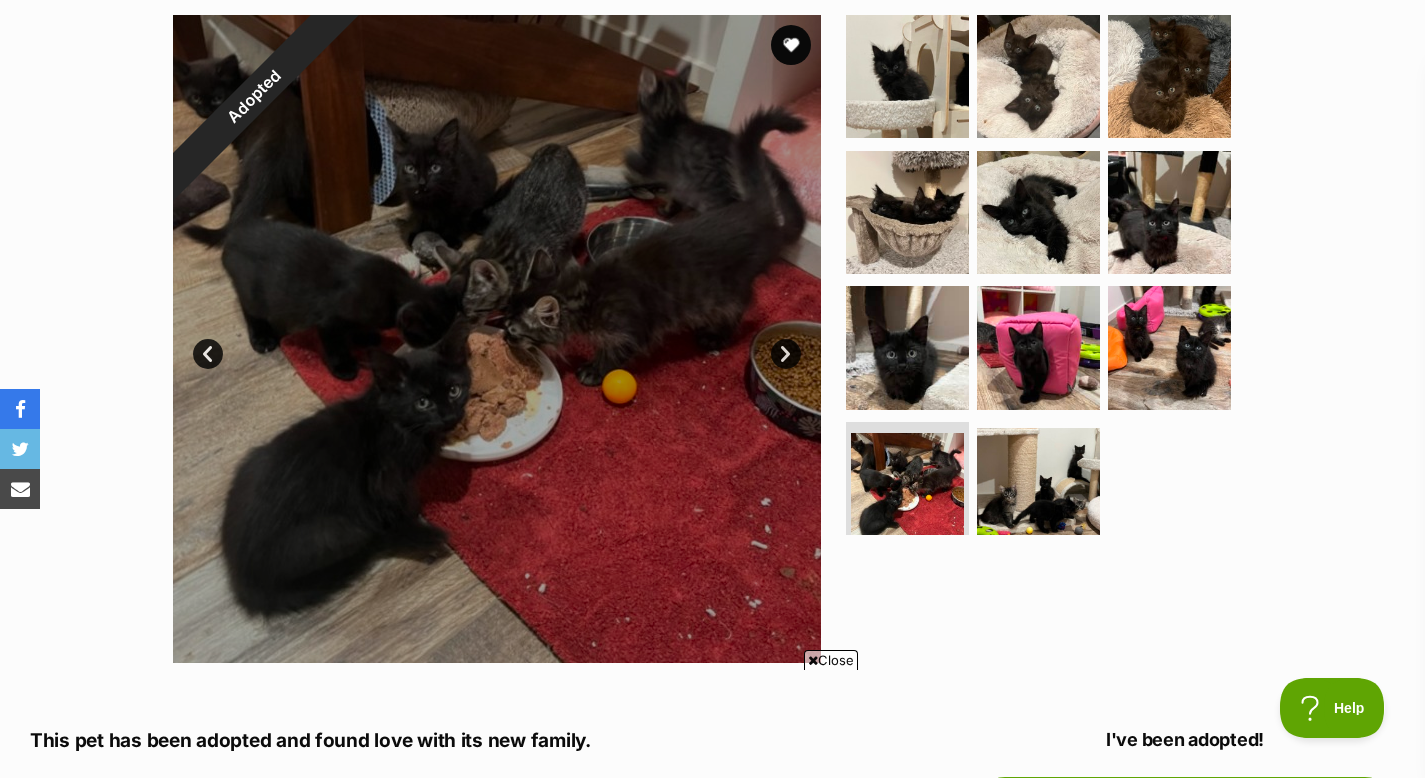 click on "Next" at bounding box center [786, 354] 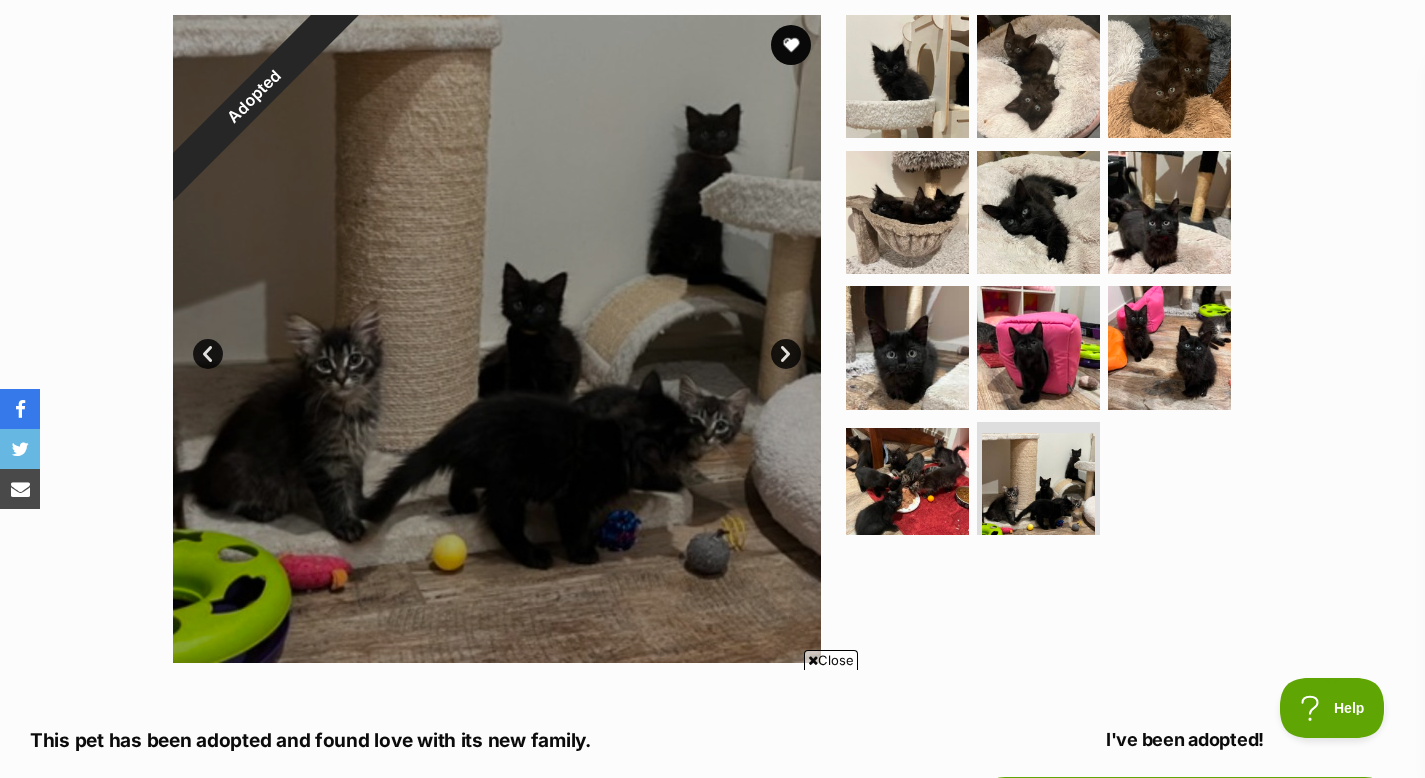 click on "Next" at bounding box center (786, 354) 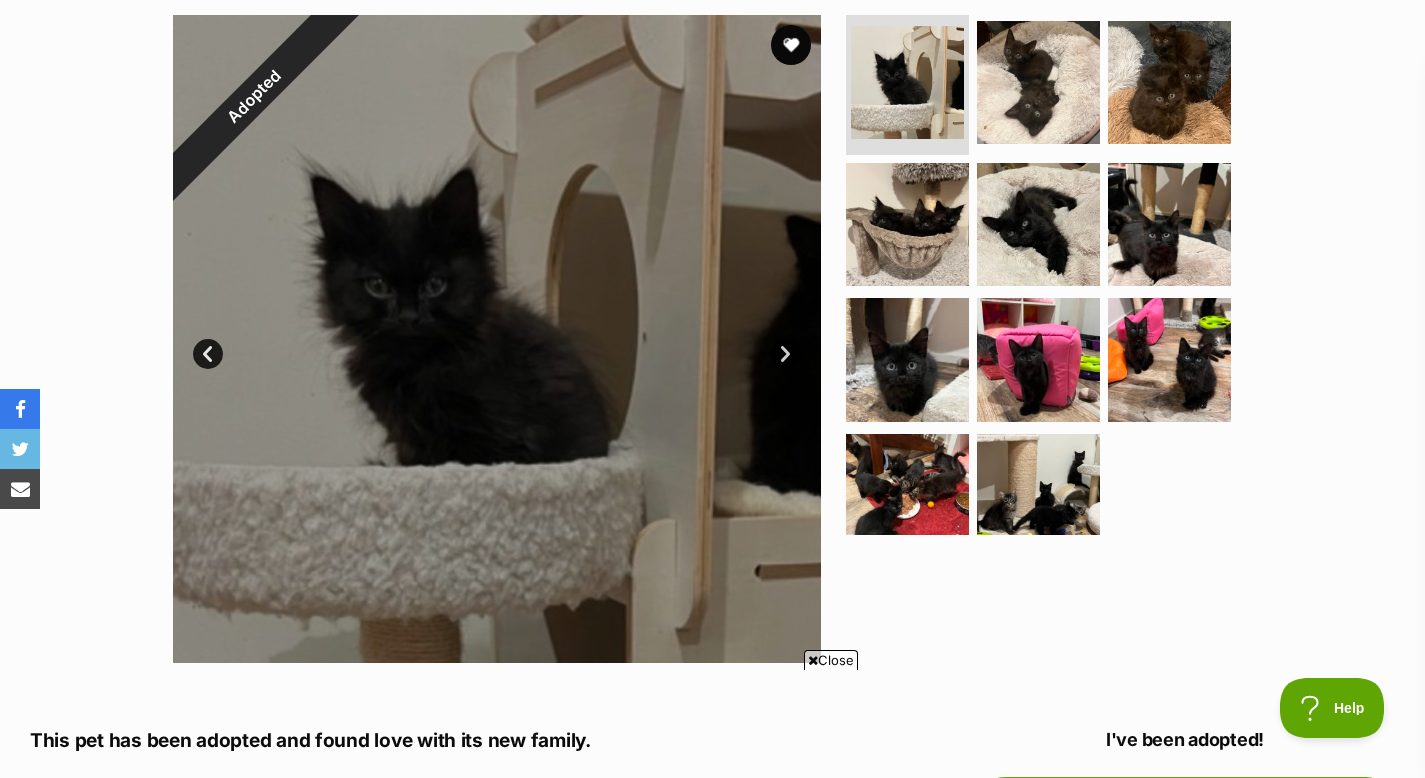 scroll, scrollTop: 0, scrollLeft: 0, axis: both 